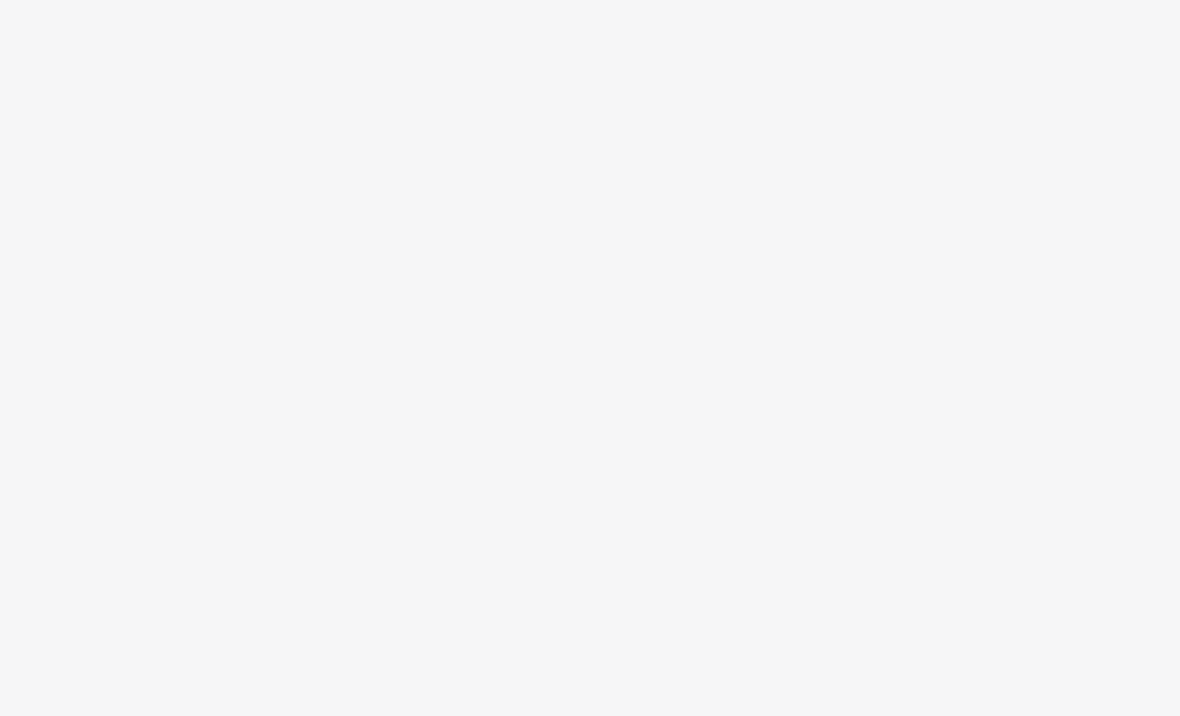 scroll, scrollTop: 0, scrollLeft: 0, axis: both 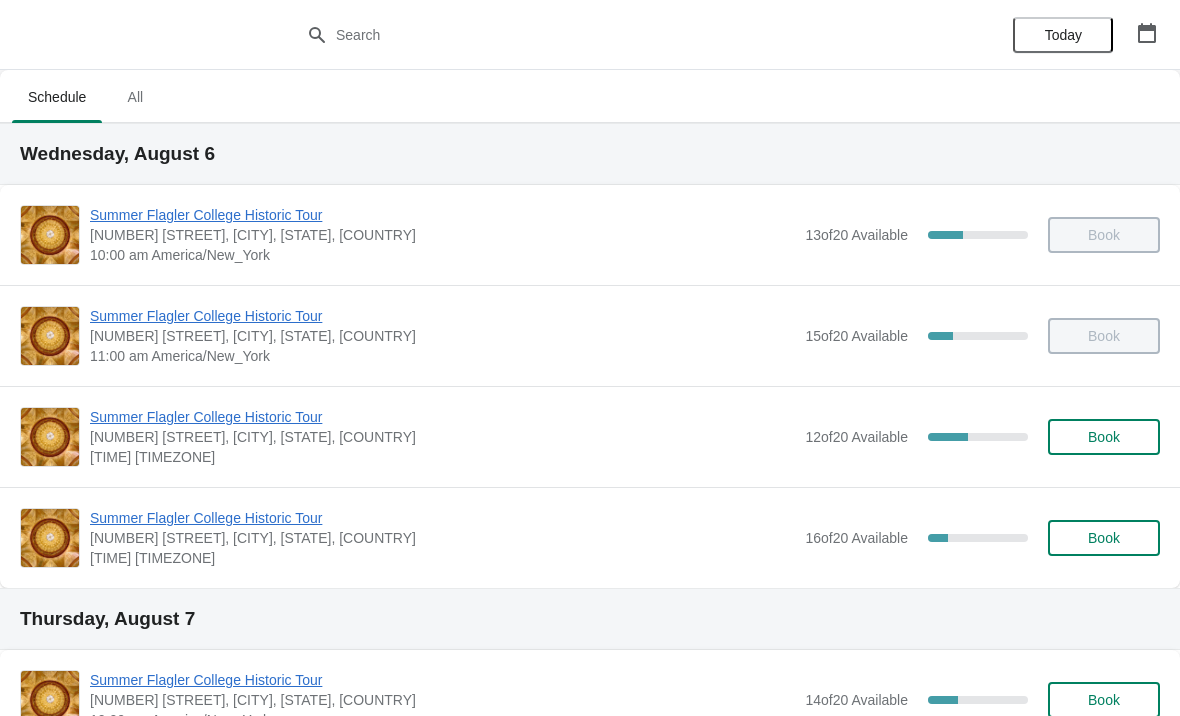 click on "Summer Flagler College Historic Tour" at bounding box center (442, 417) 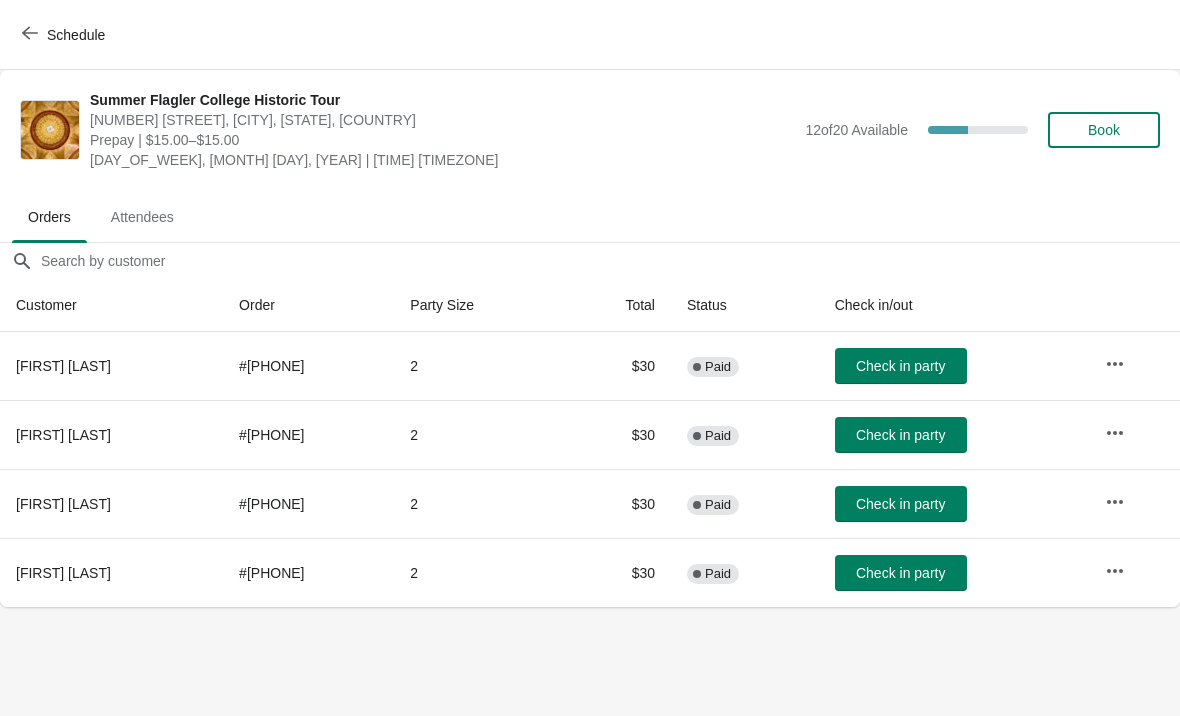 click on "Check in party" at bounding box center (900, 366) 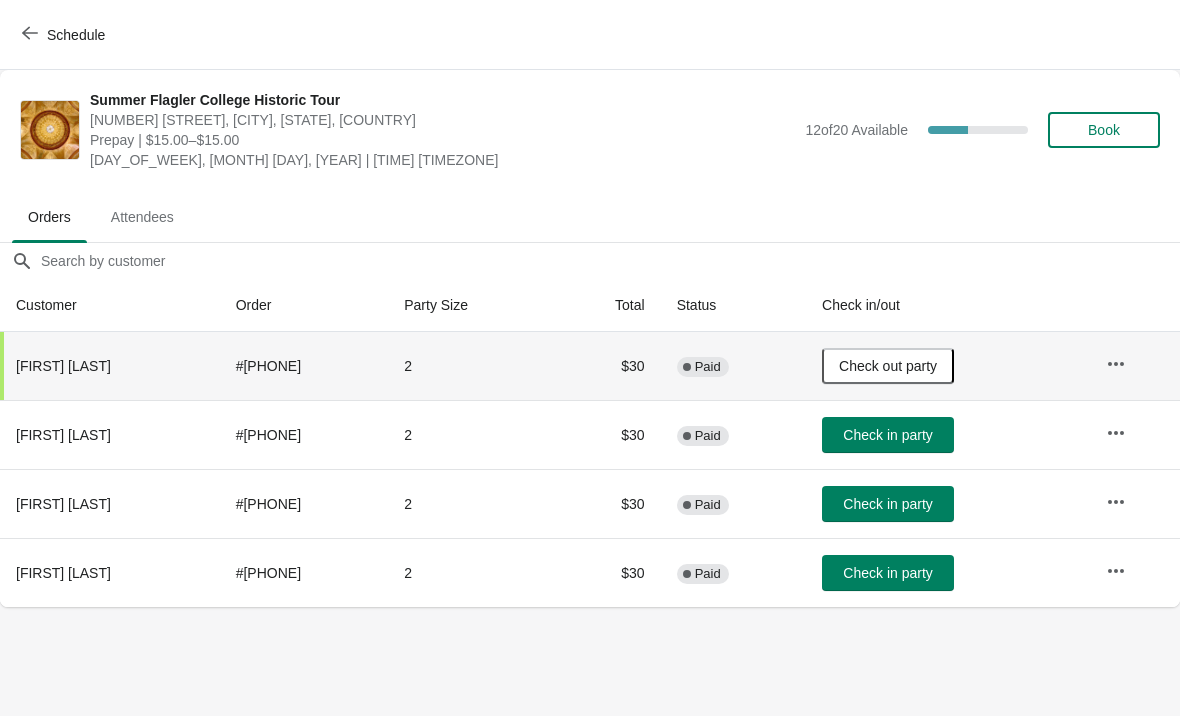 click on "Check in party" at bounding box center (887, 504) 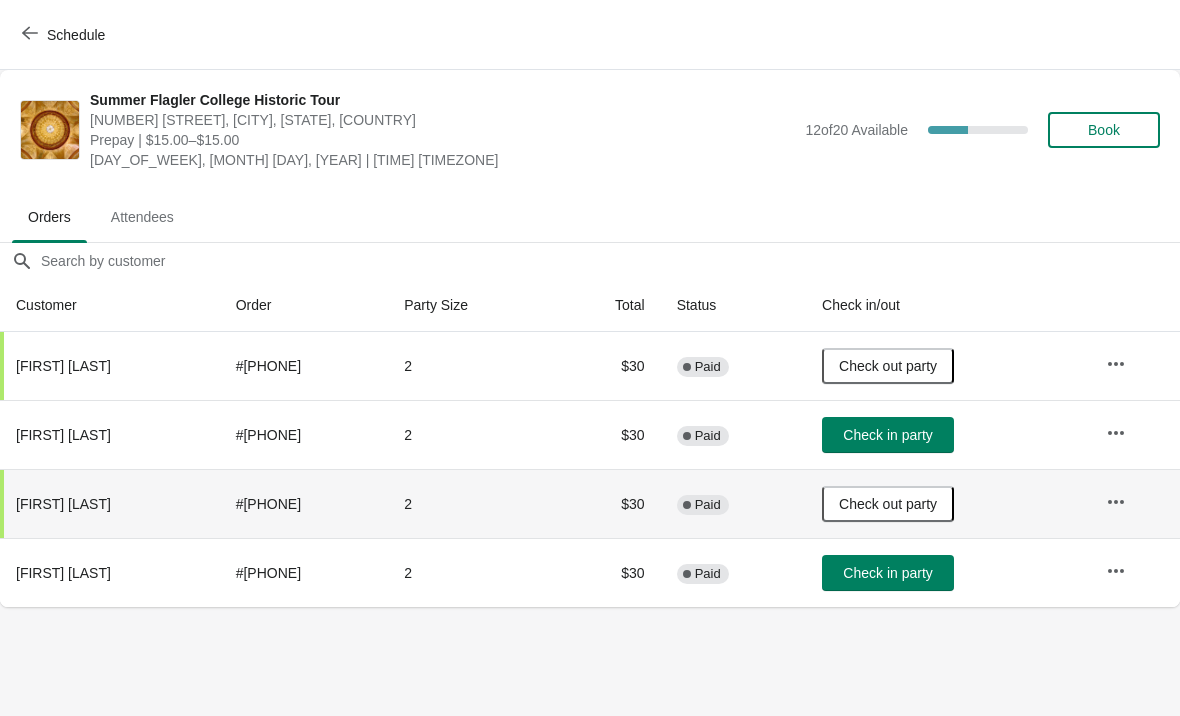 click on "Schedule" at bounding box center (65, 35) 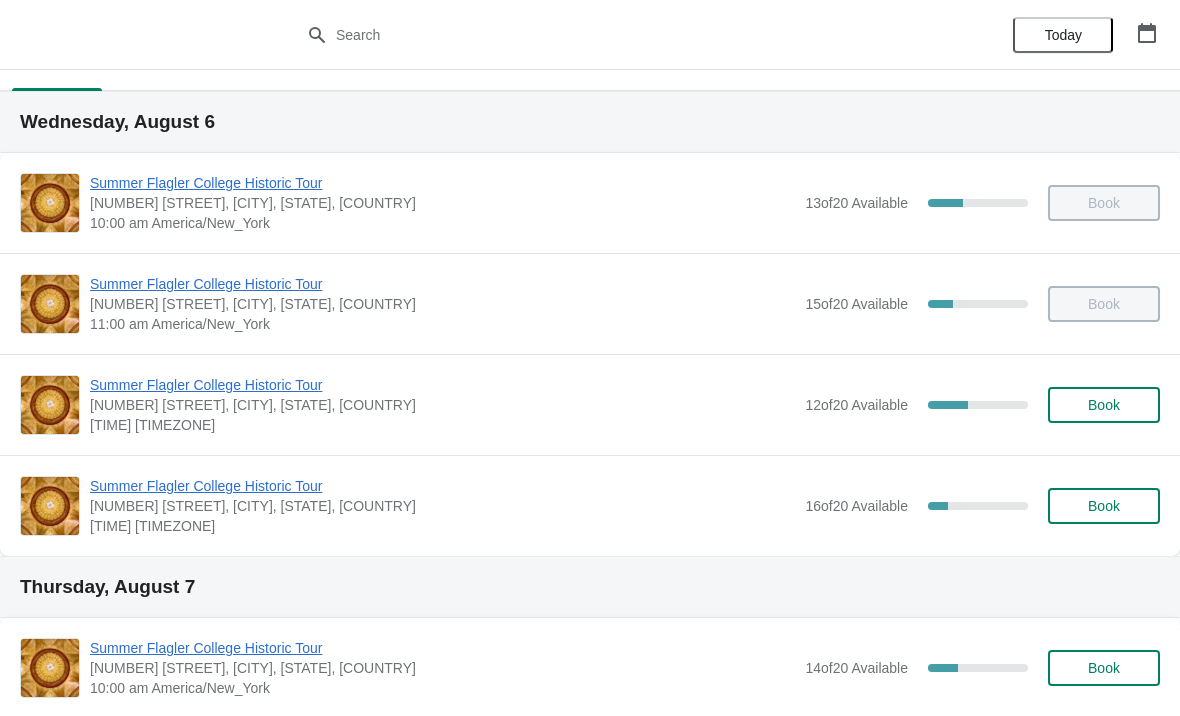 scroll, scrollTop: 33, scrollLeft: 0, axis: vertical 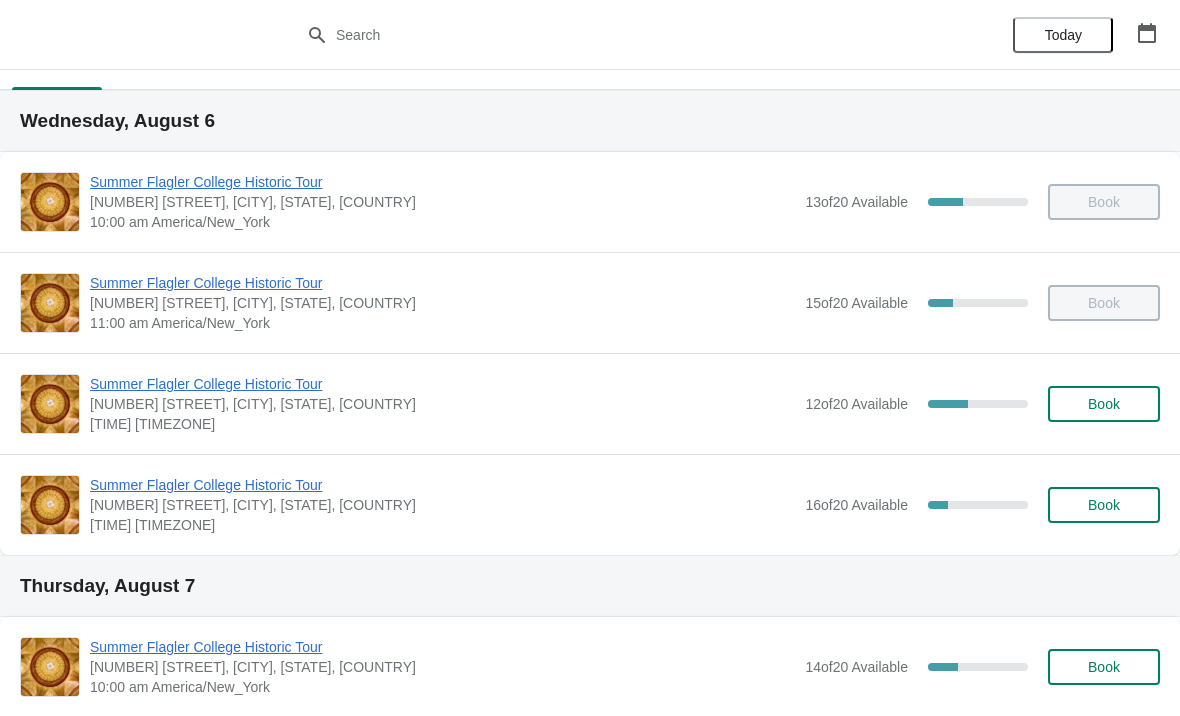 click on "Book" at bounding box center [1104, 404] 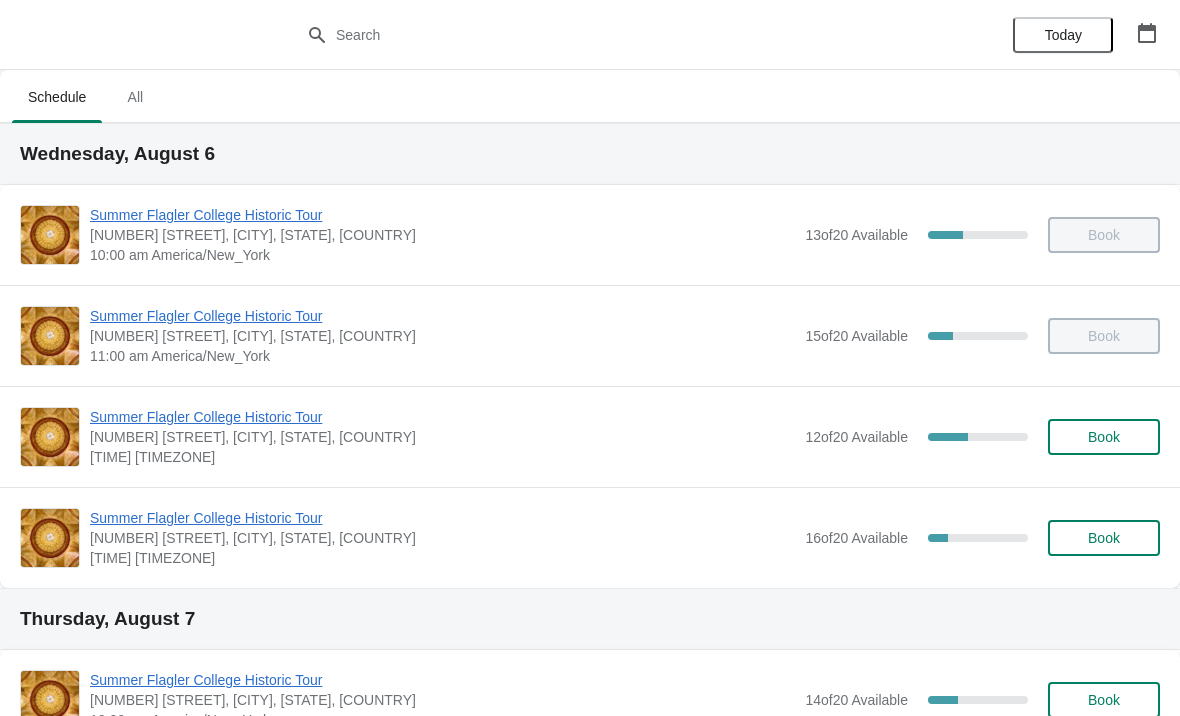 scroll, scrollTop: 33, scrollLeft: 0, axis: vertical 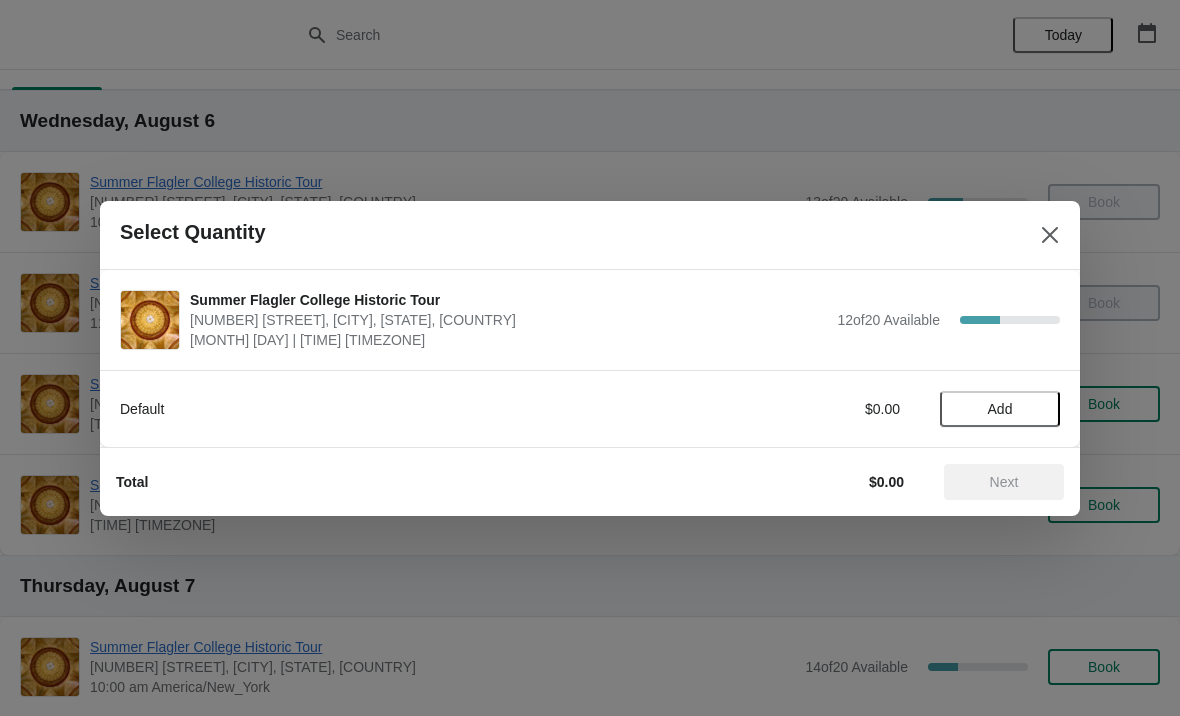 click on "Add" at bounding box center (1000, 409) 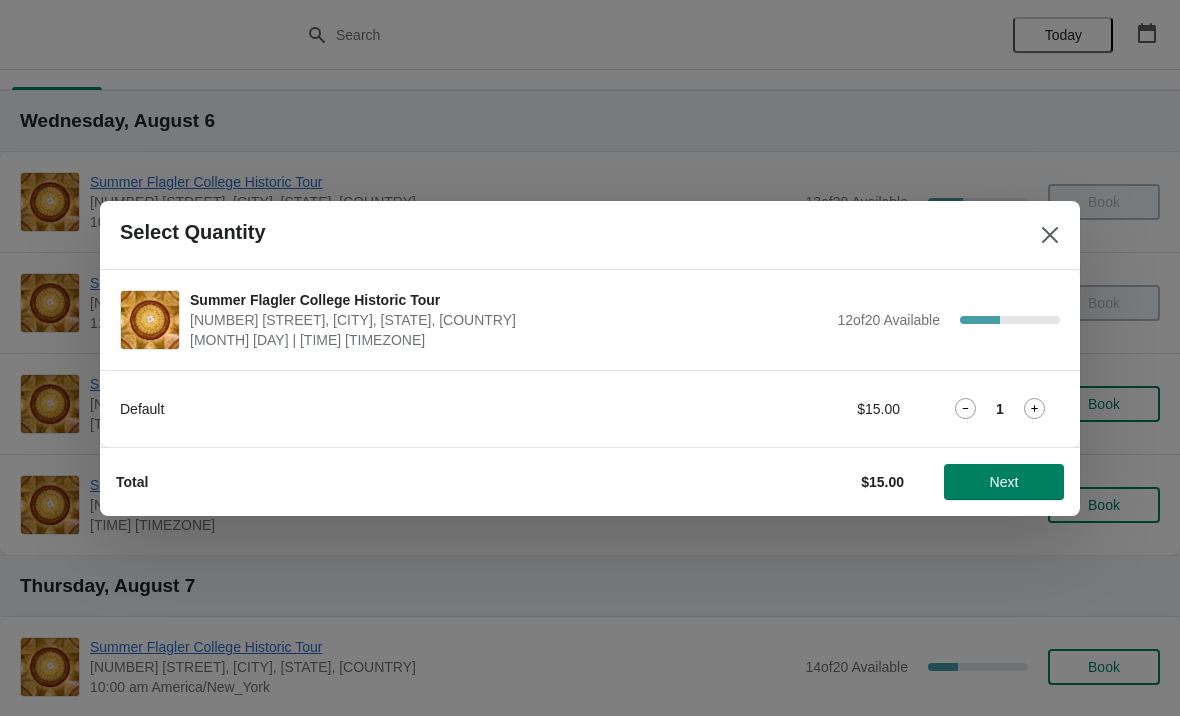 click 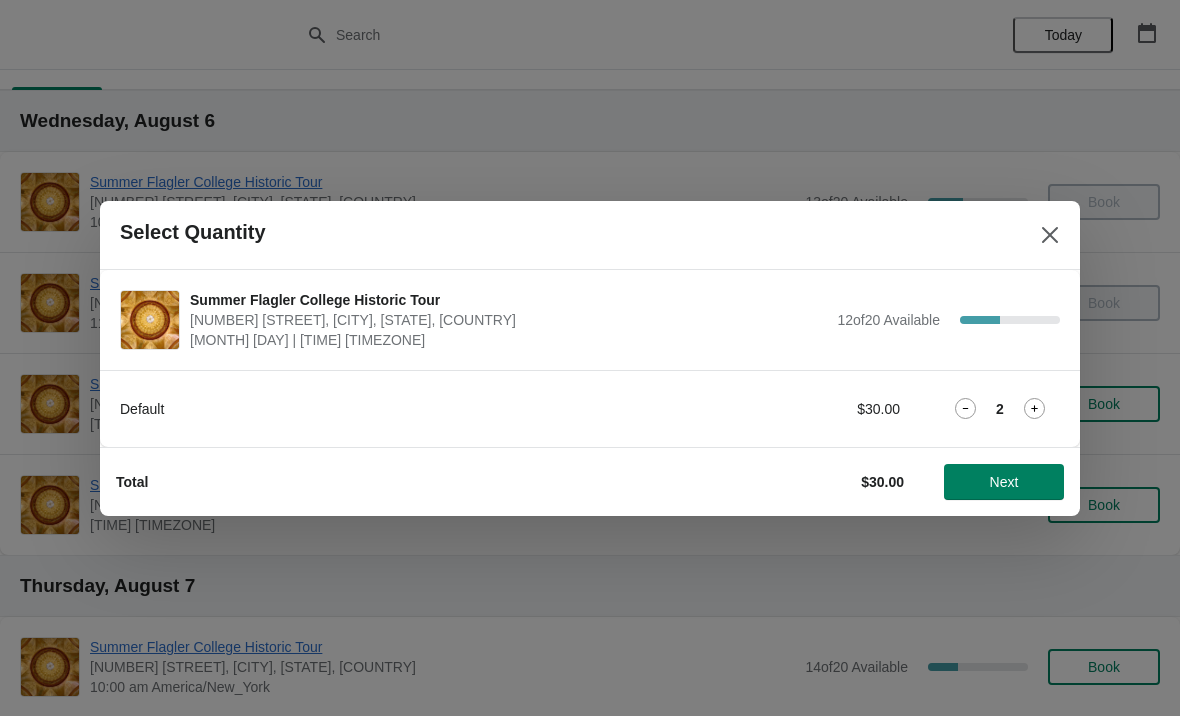 click 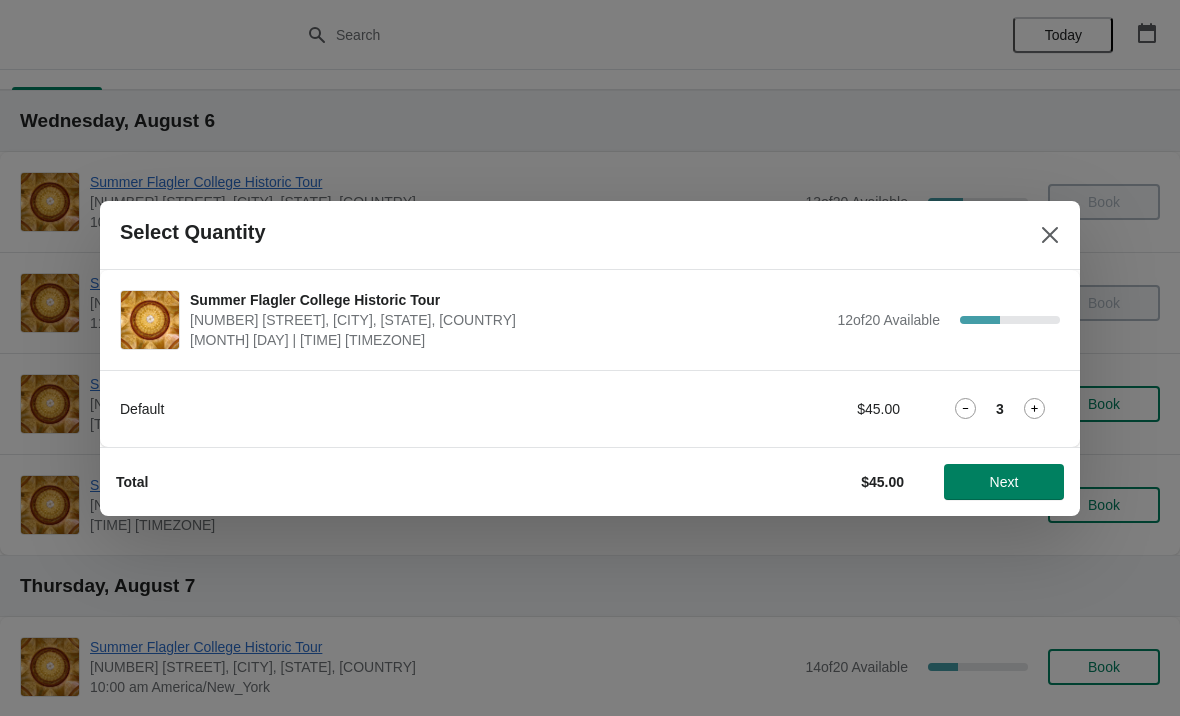 click on "Next" at bounding box center (1004, 482) 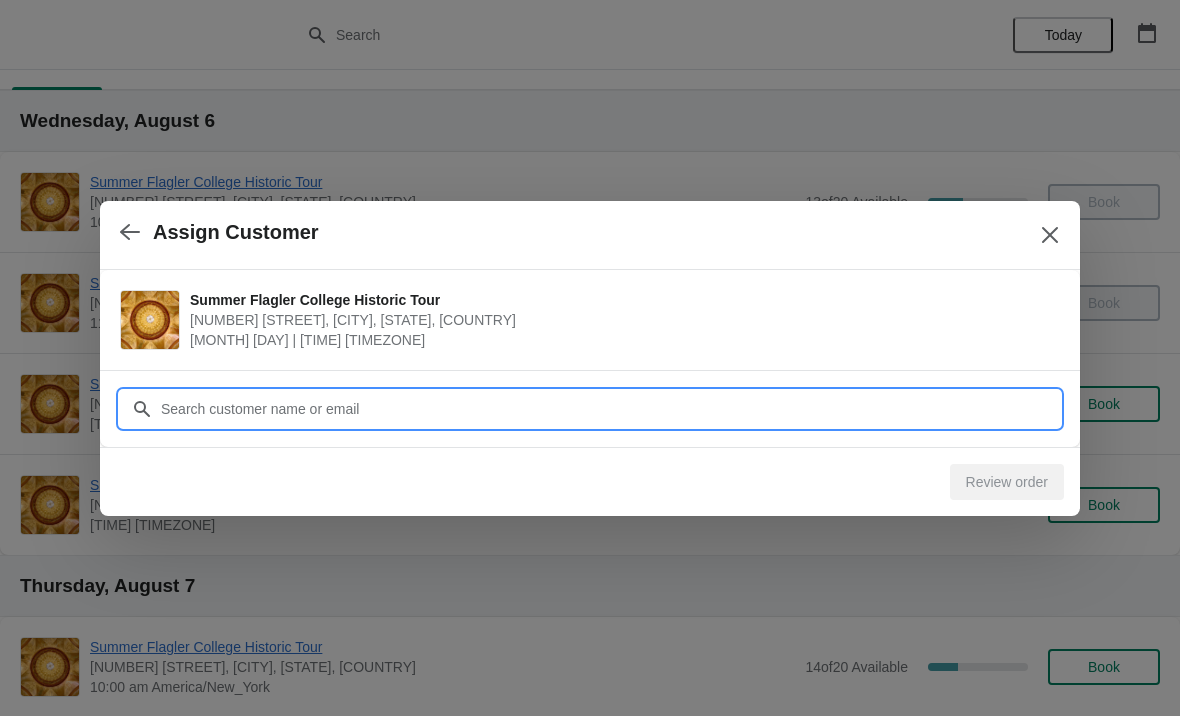 click on "Customer" at bounding box center (610, 409) 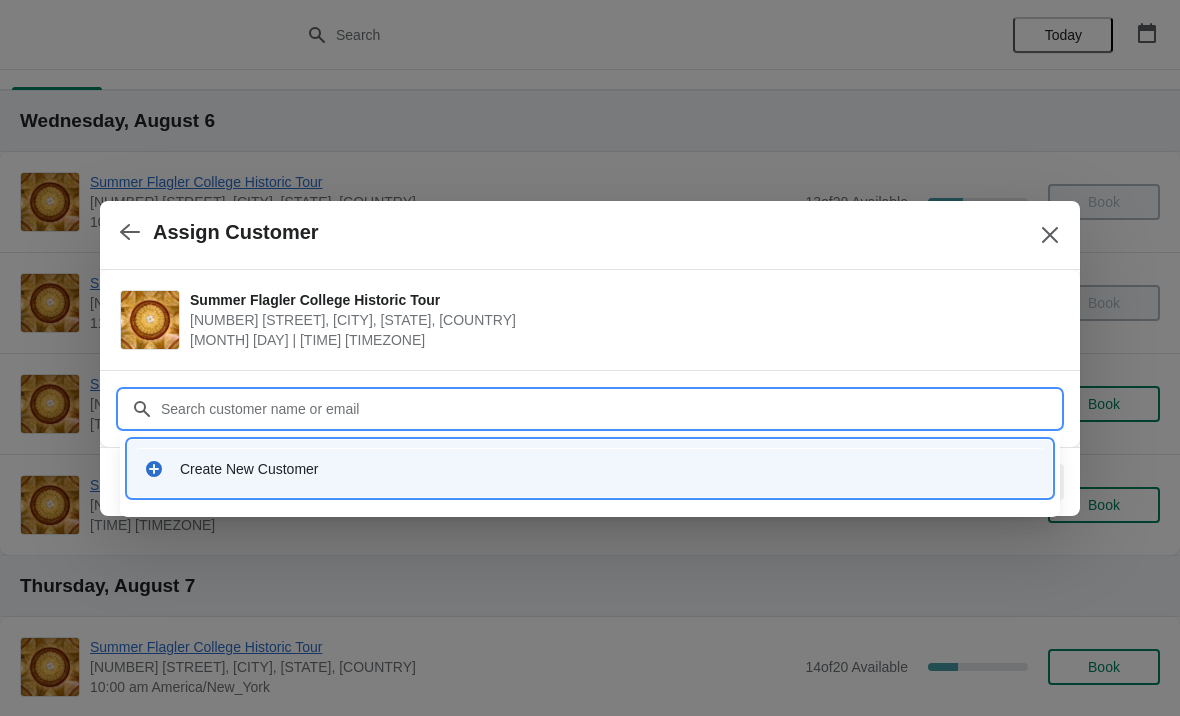 click on "Create New Customer" at bounding box center [608, 469] 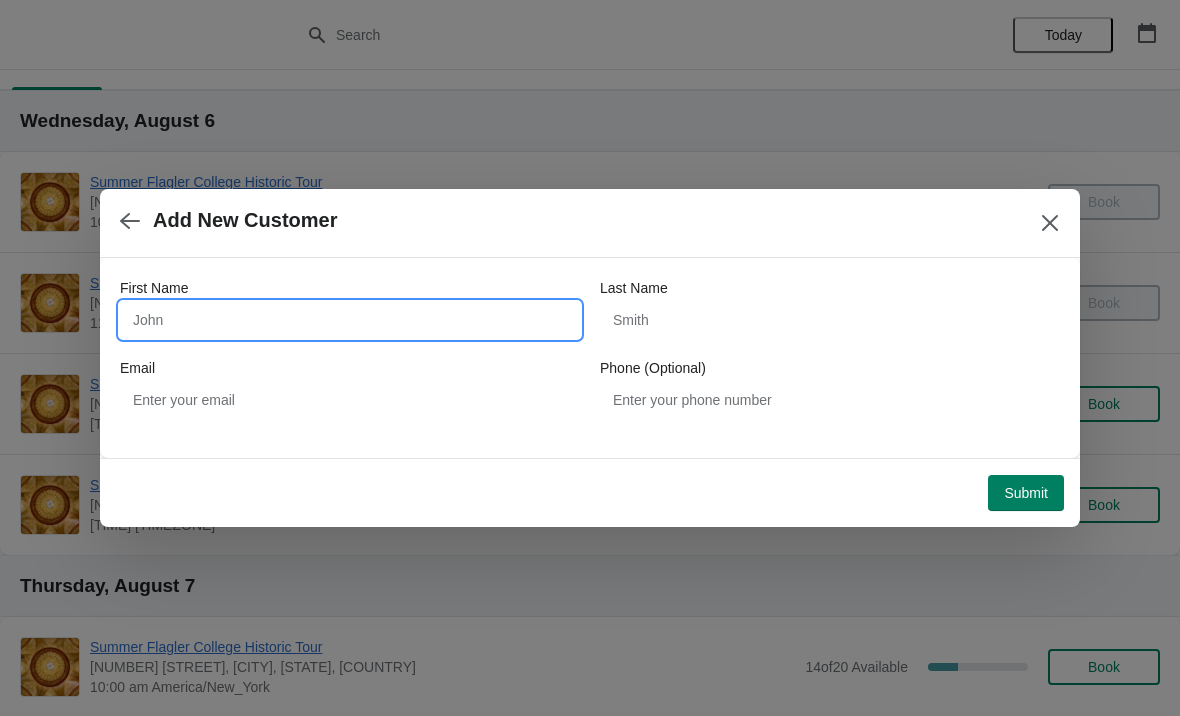 click on "First Name" at bounding box center (350, 320) 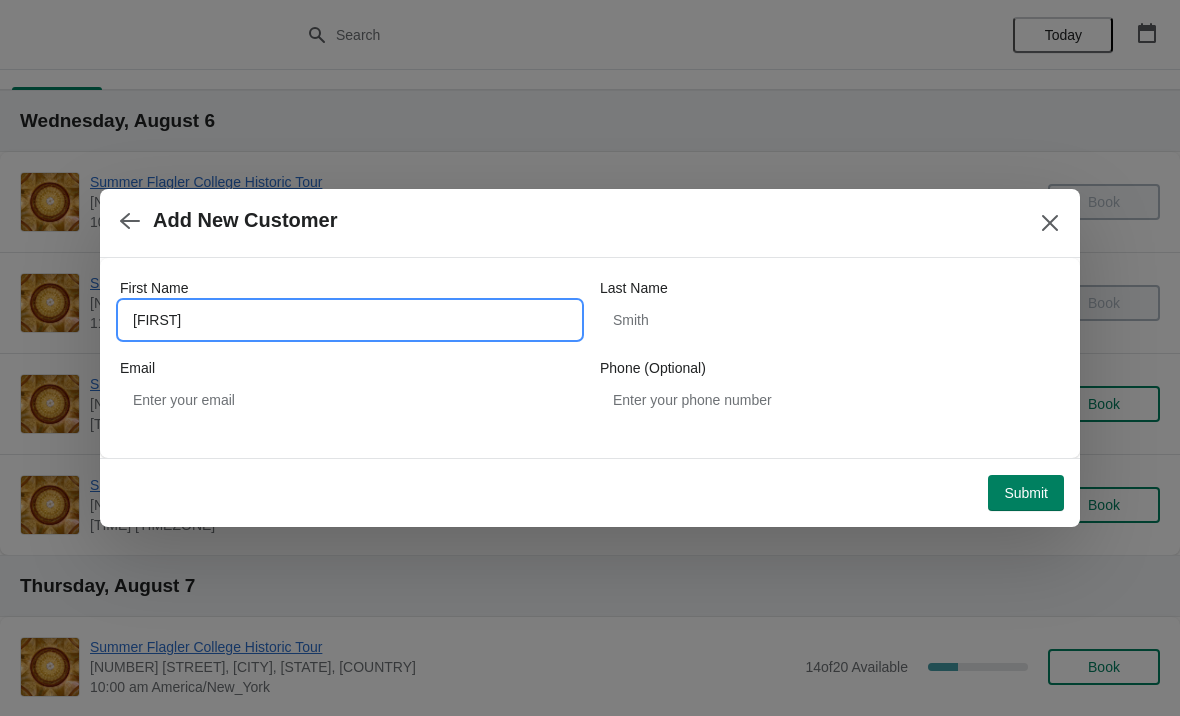 type on "Ronnie" 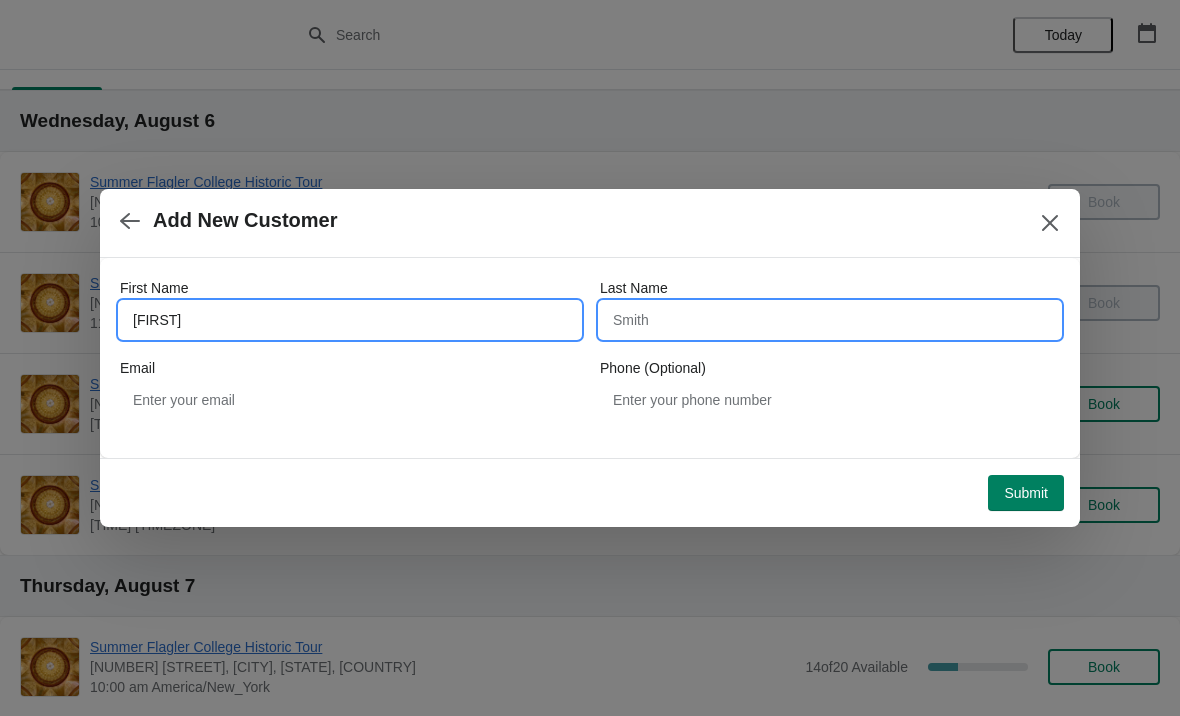 click on "Last Name" at bounding box center (830, 320) 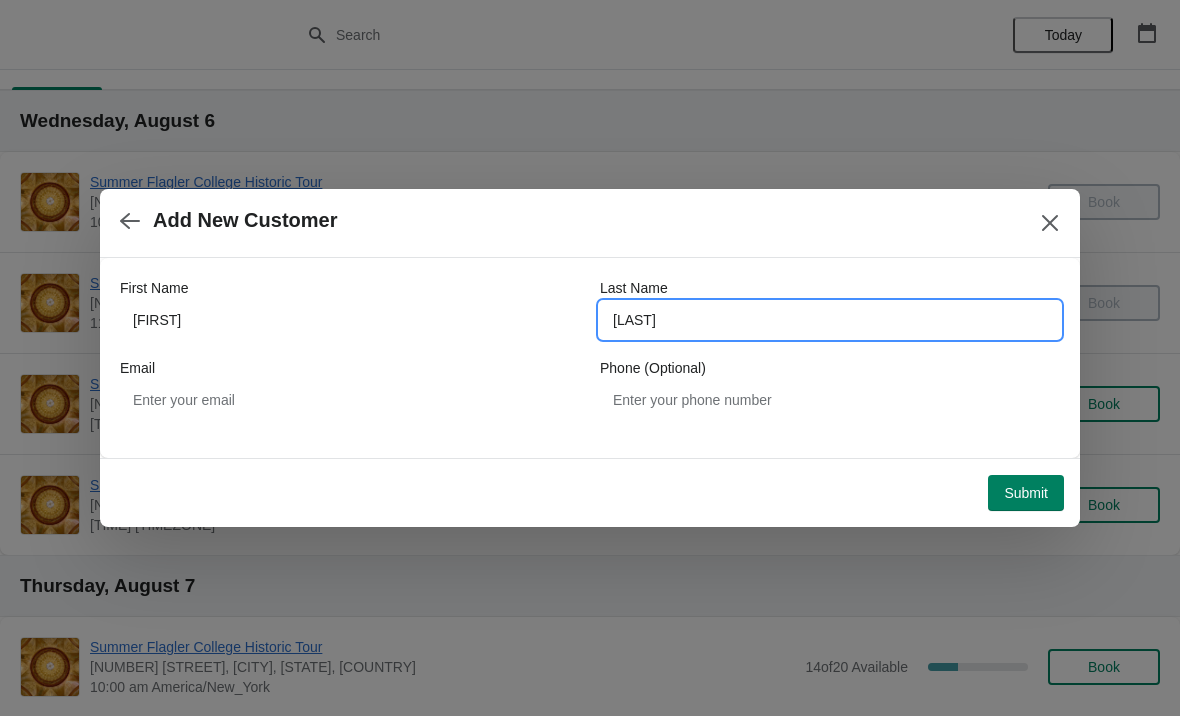 type on "Banks" 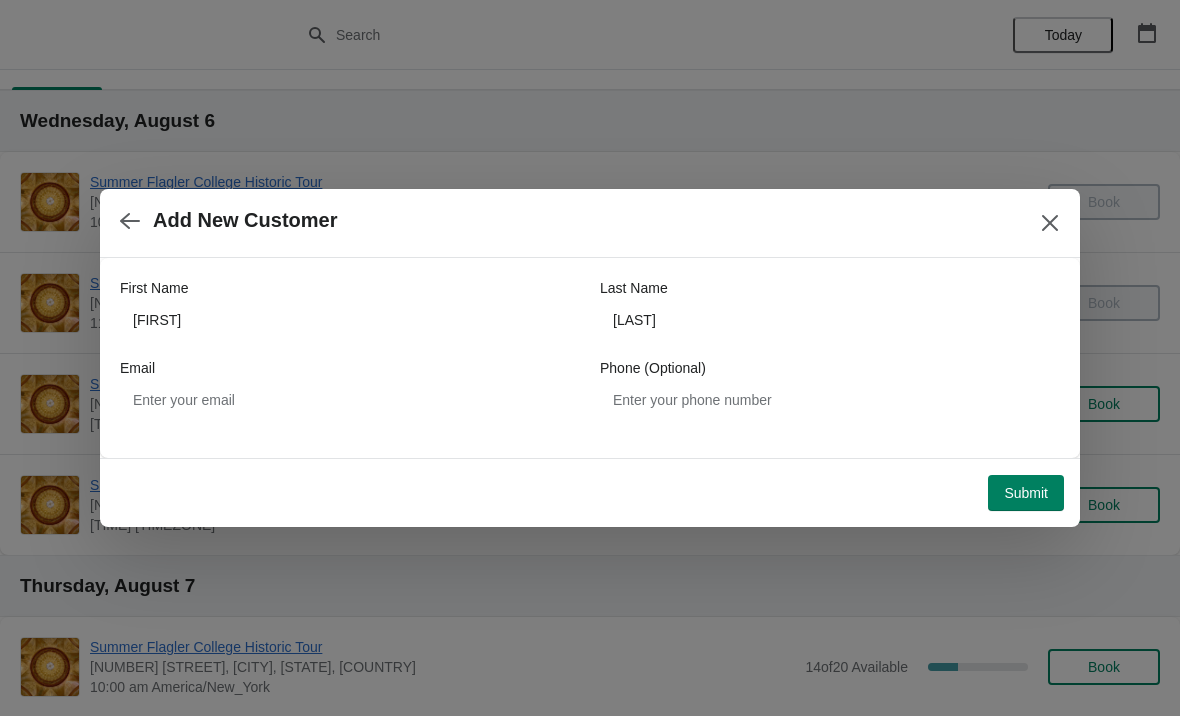 click on "Submit" at bounding box center [1026, 493] 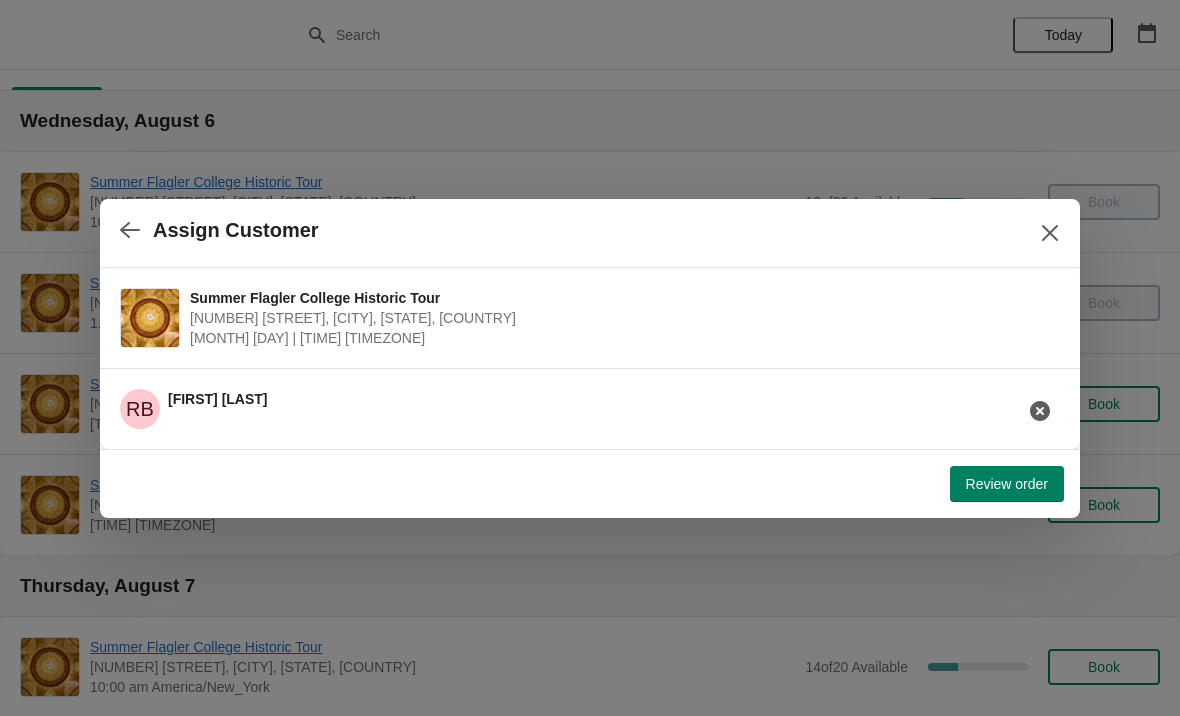 click on "Assign Customer" at bounding box center [590, 233] 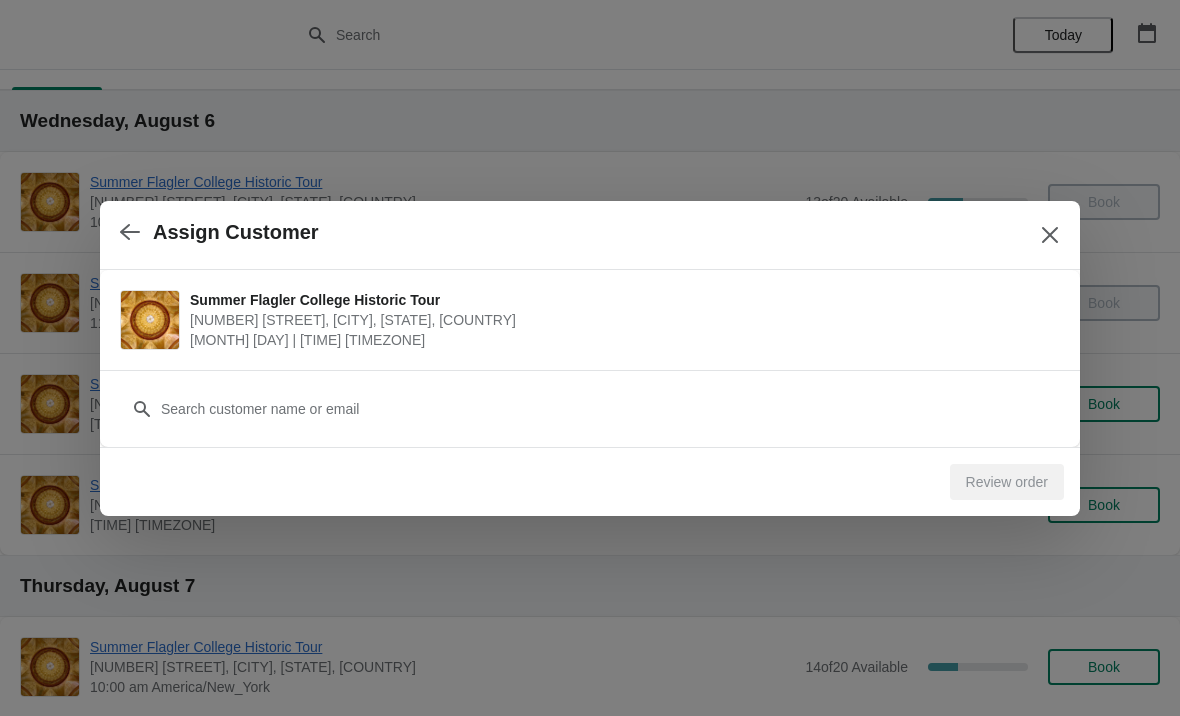 click on "Assign Customer" at bounding box center (590, 235) 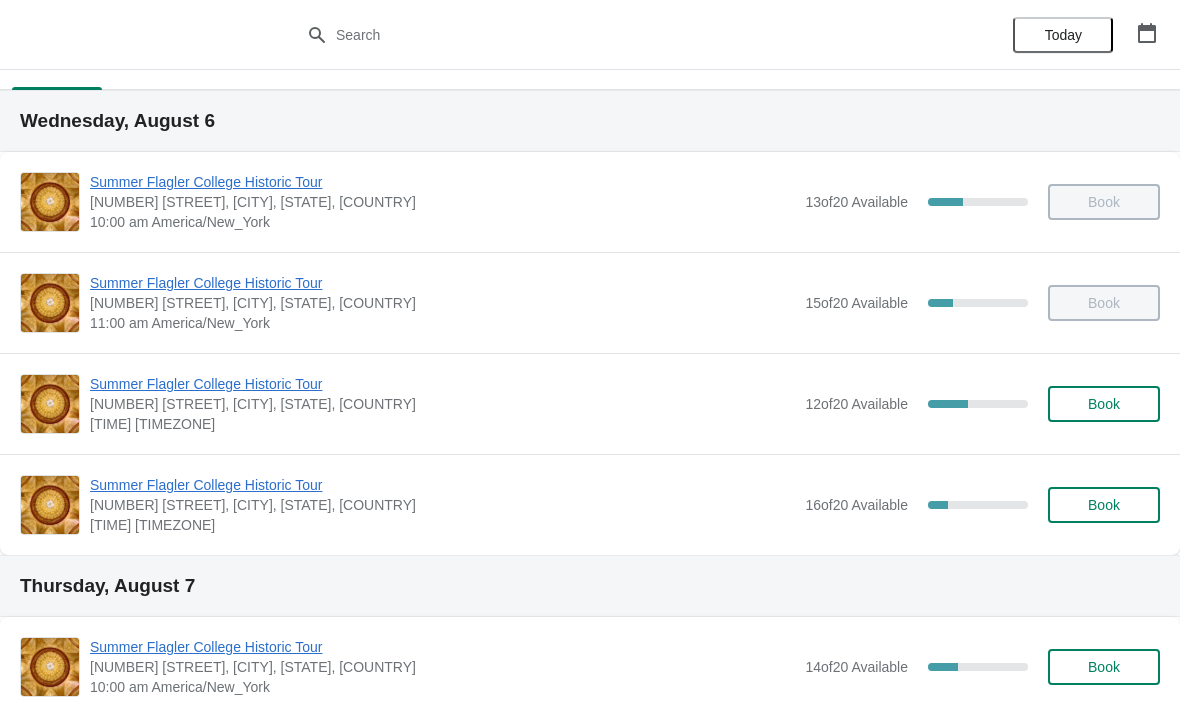 click on "Book" at bounding box center [1104, 404] 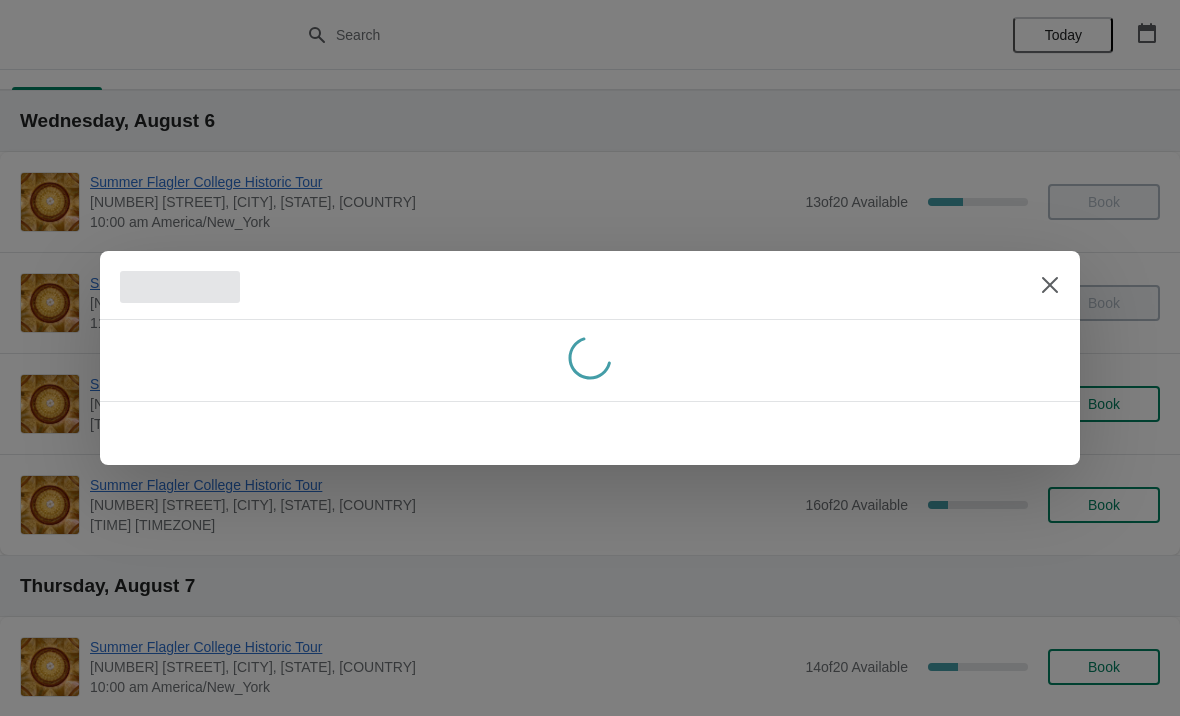scroll, scrollTop: 0, scrollLeft: 0, axis: both 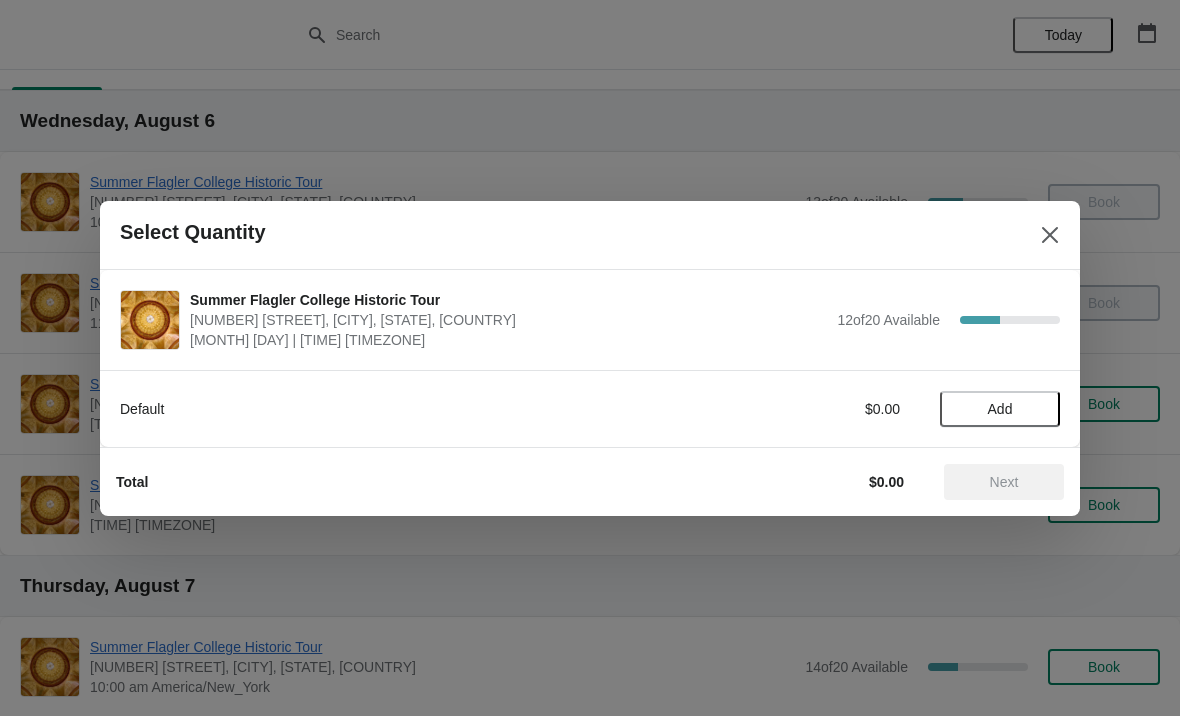 click on "Add" at bounding box center (1000, 409) 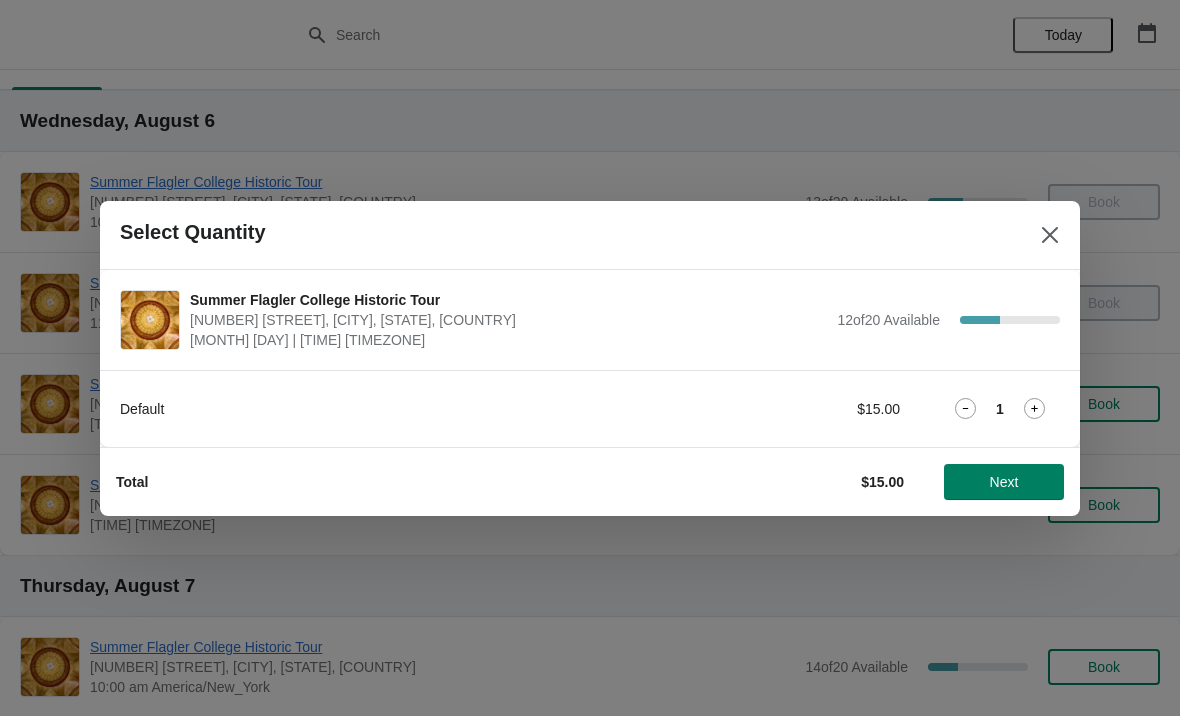 click on "Next" at bounding box center (1004, 482) 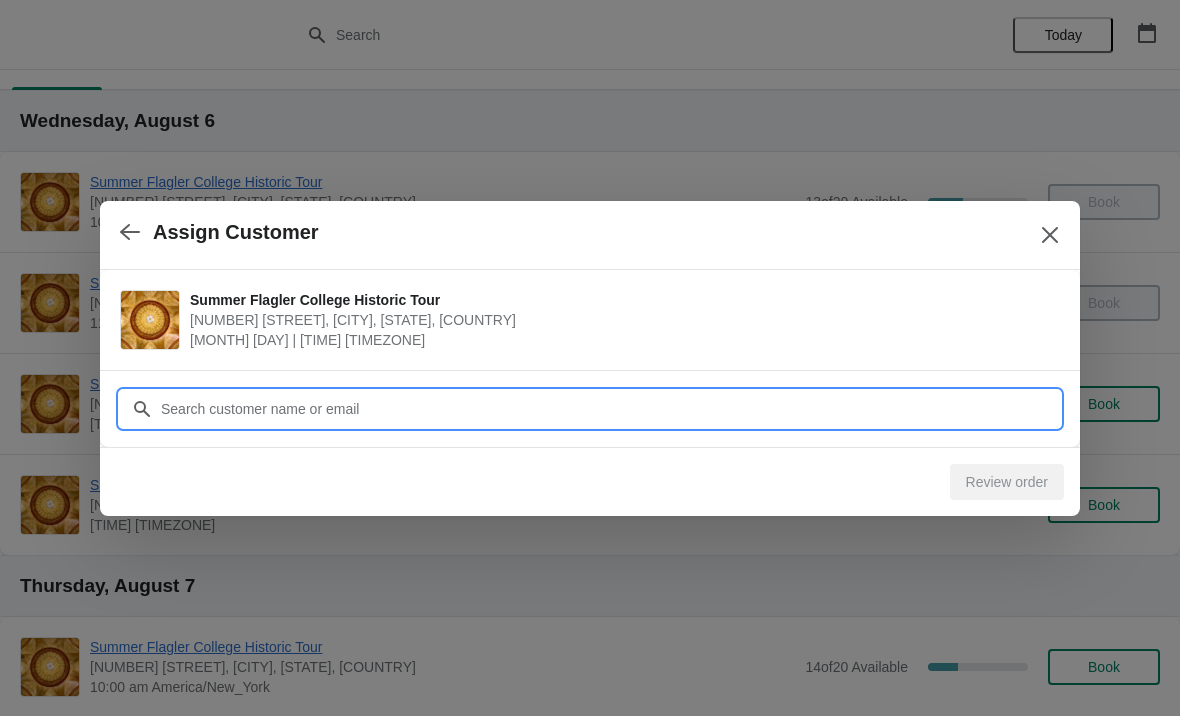 click on "Customer" at bounding box center [610, 409] 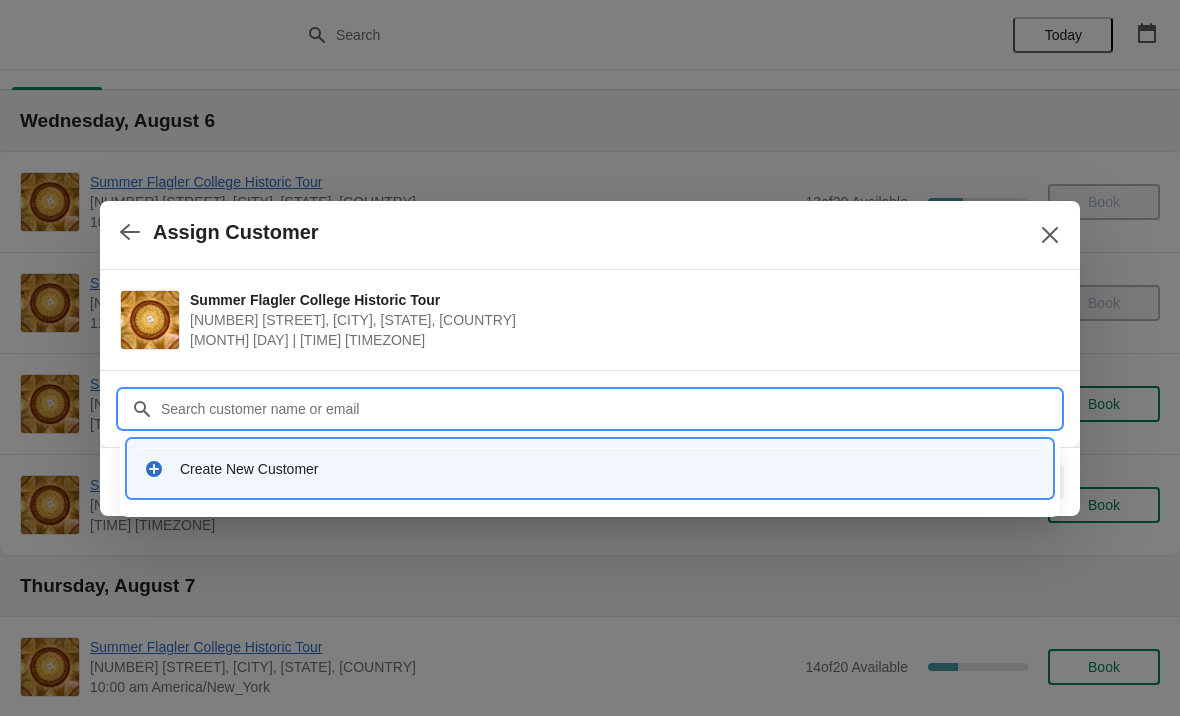 click on "Create New Customer" at bounding box center (590, 468) 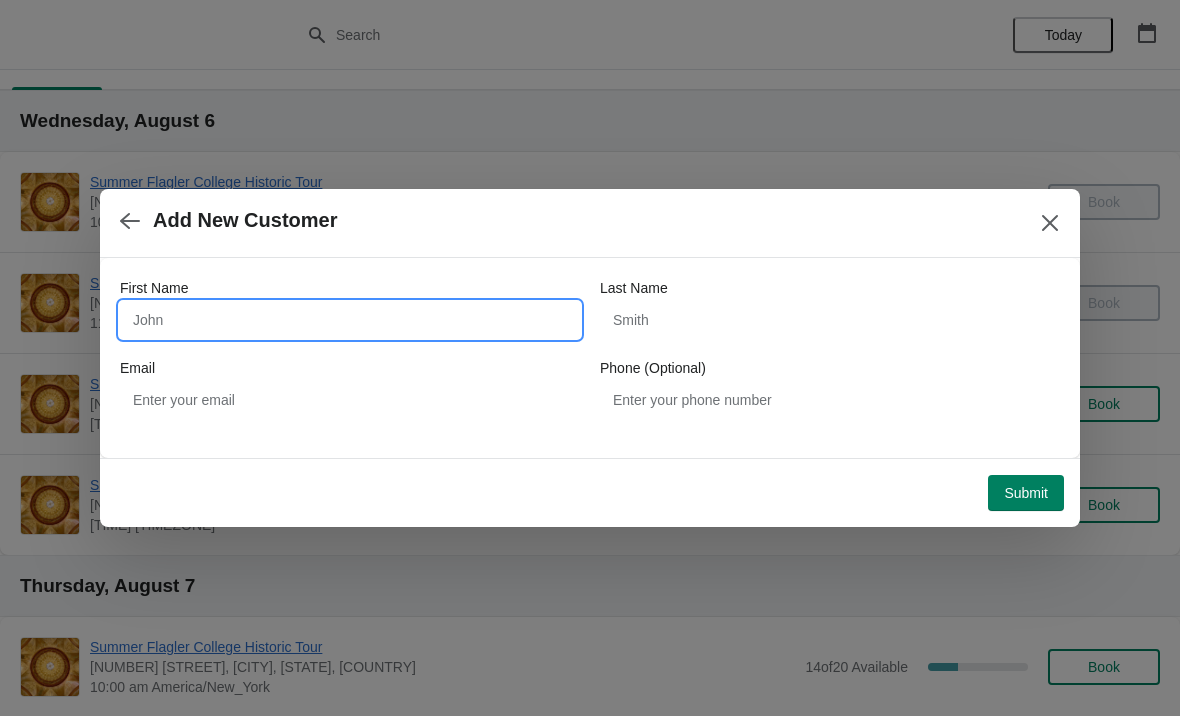 click on "First Name" at bounding box center [350, 320] 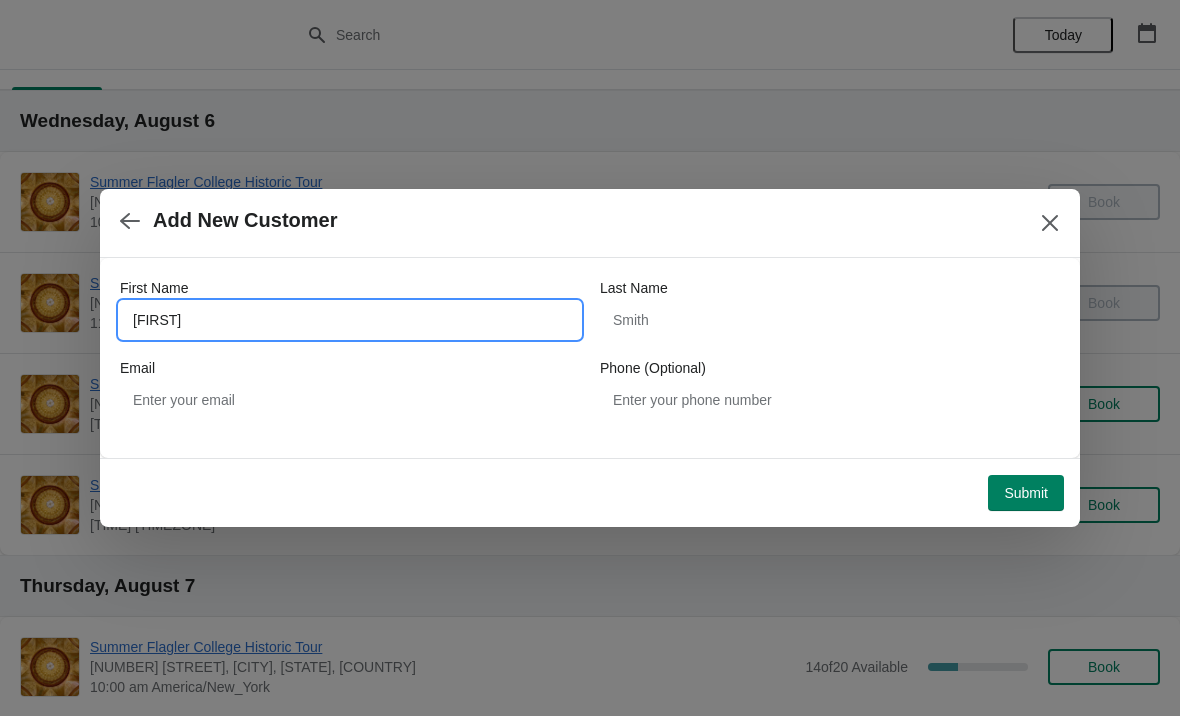 type on "Ronnie" 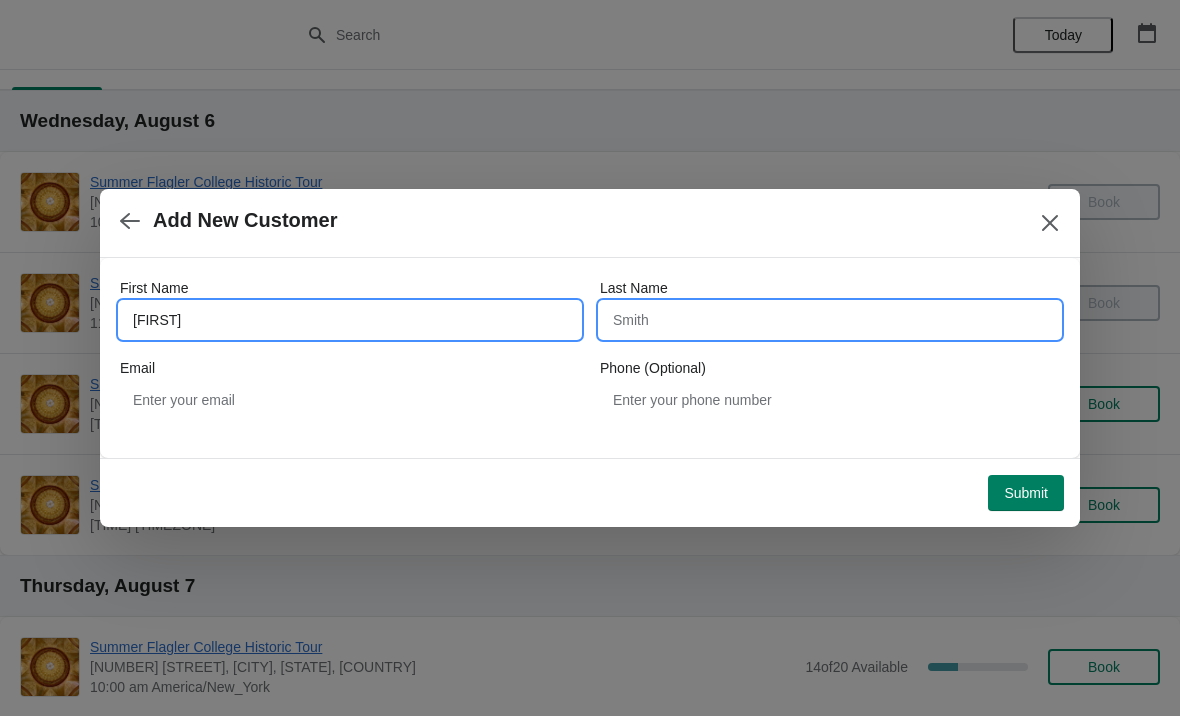 click on "Last Name" at bounding box center [830, 320] 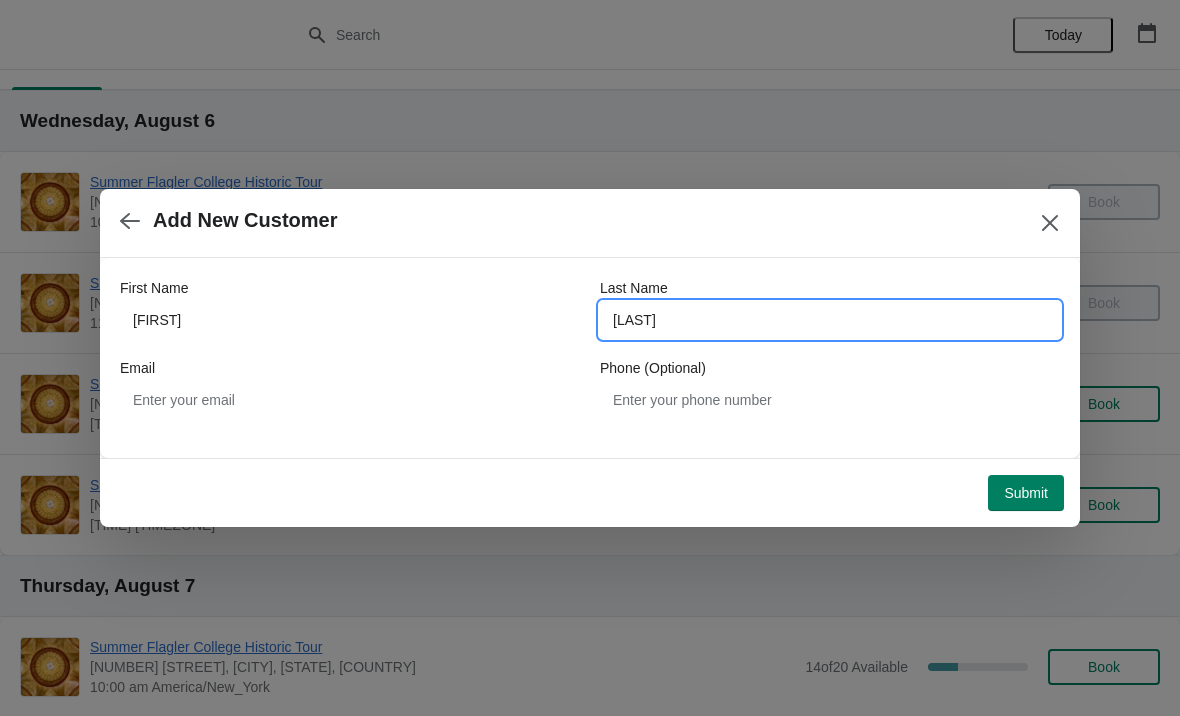 type on "Banks" 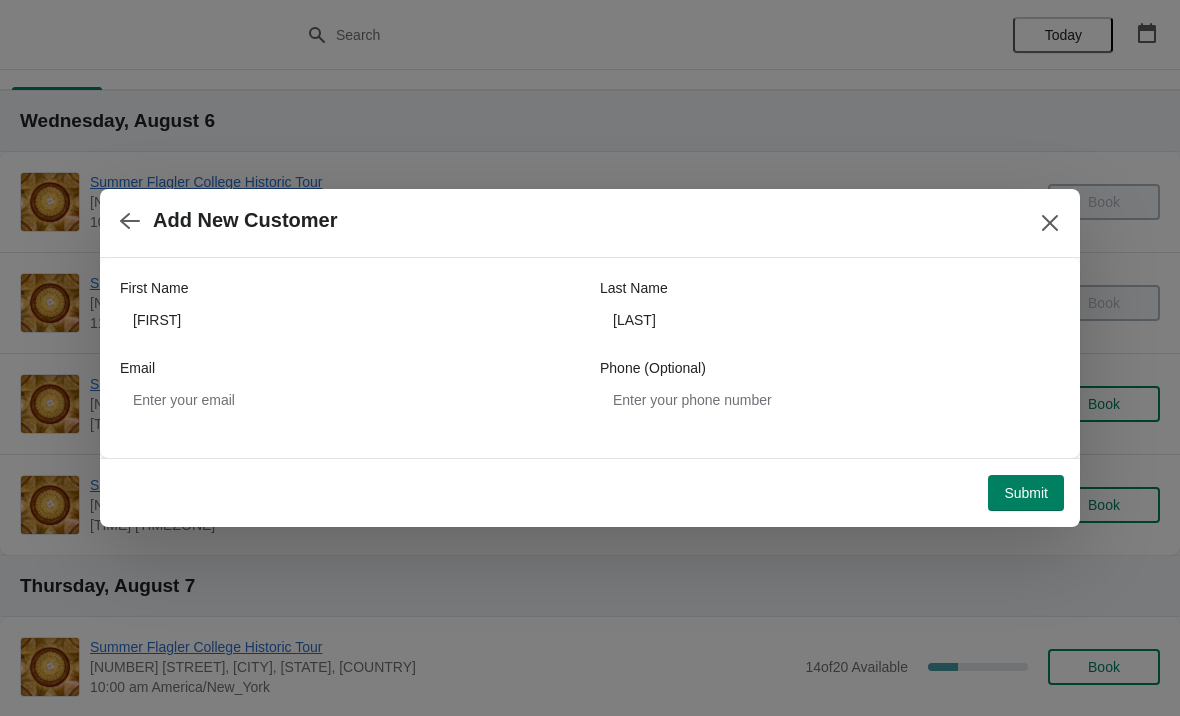 click on "Submit" at bounding box center [1026, 493] 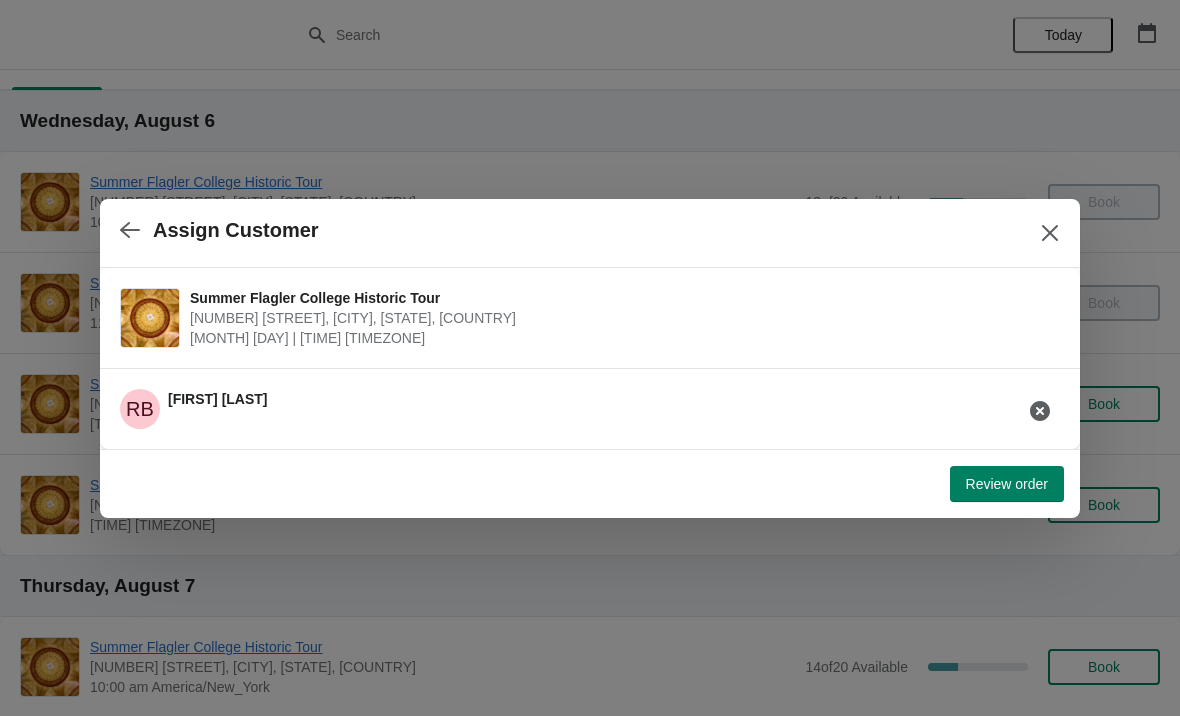 click on "Review order" at bounding box center (1007, 484) 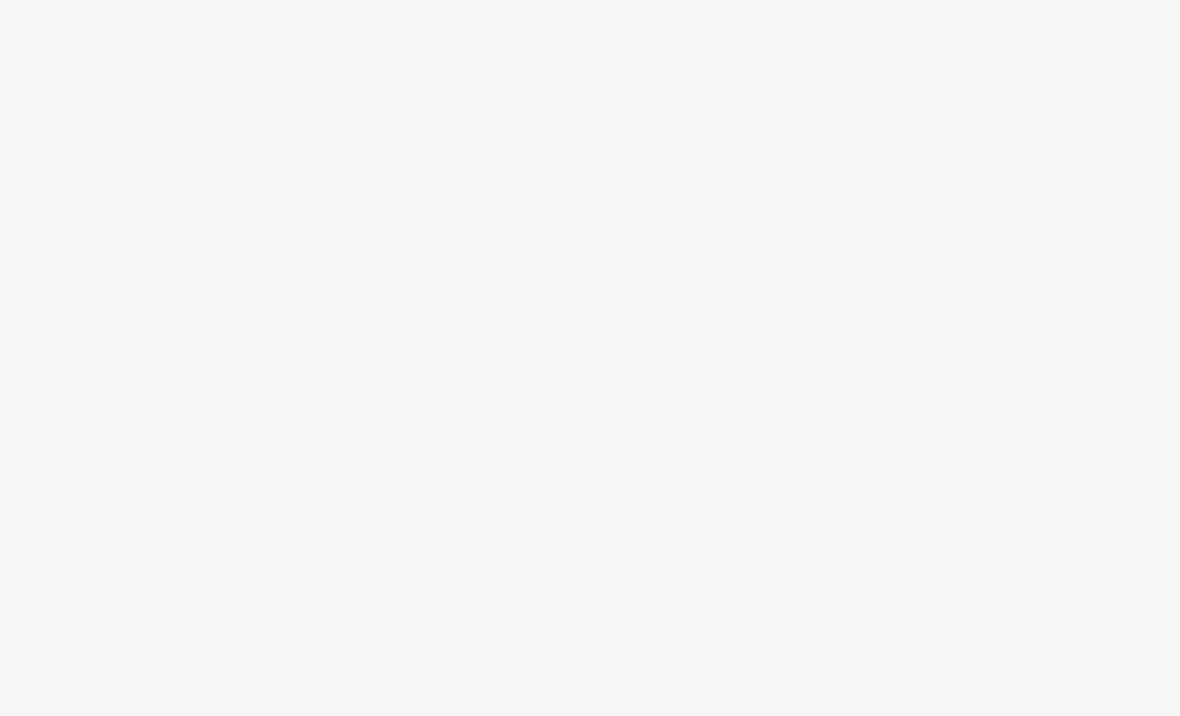 scroll, scrollTop: 0, scrollLeft: 0, axis: both 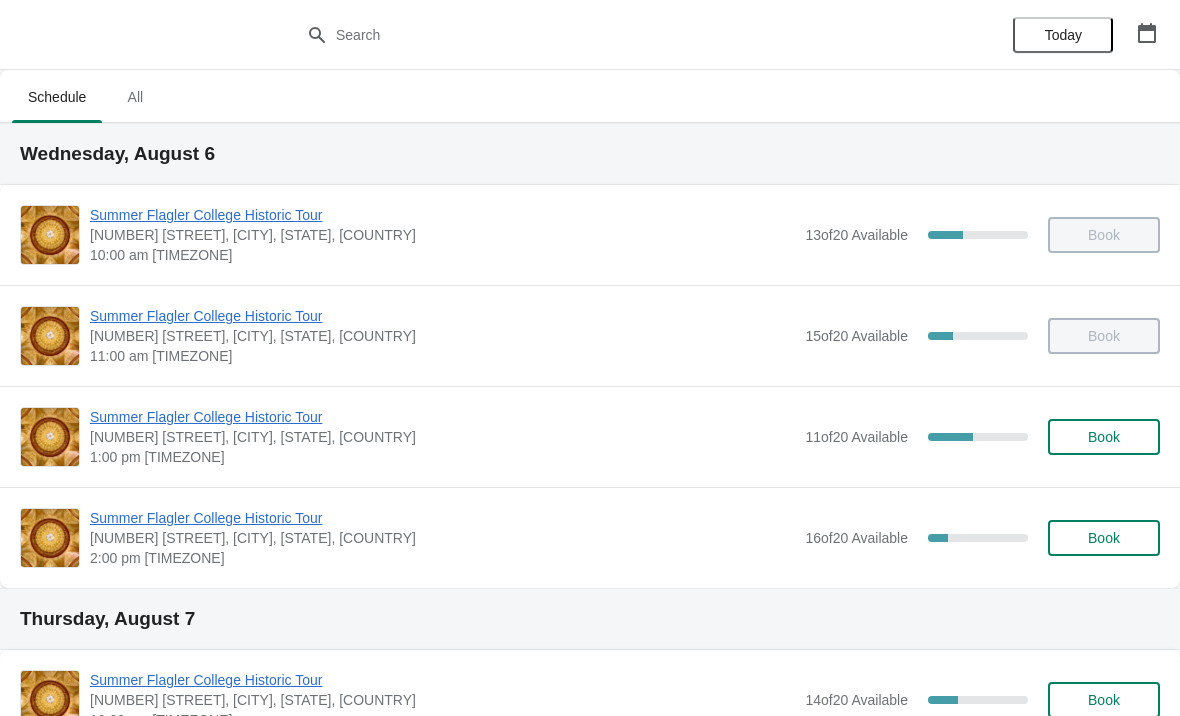 click on "Book" at bounding box center (1104, 437) 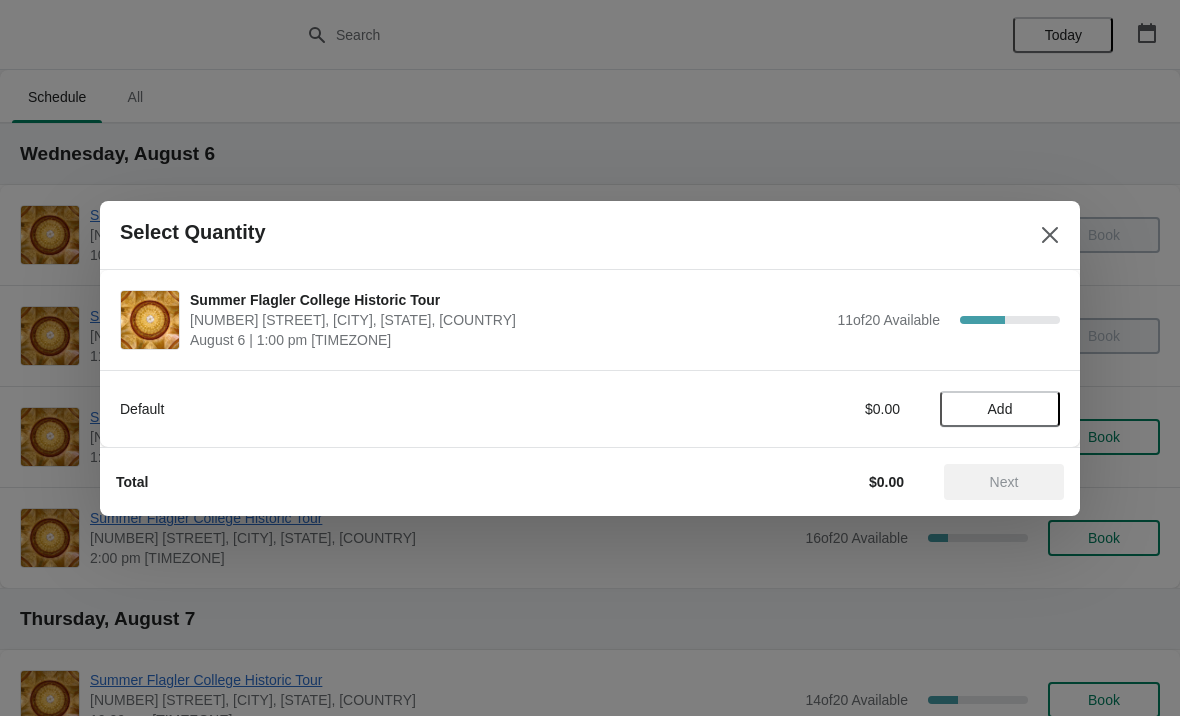click on "Add" at bounding box center (1000, 409) 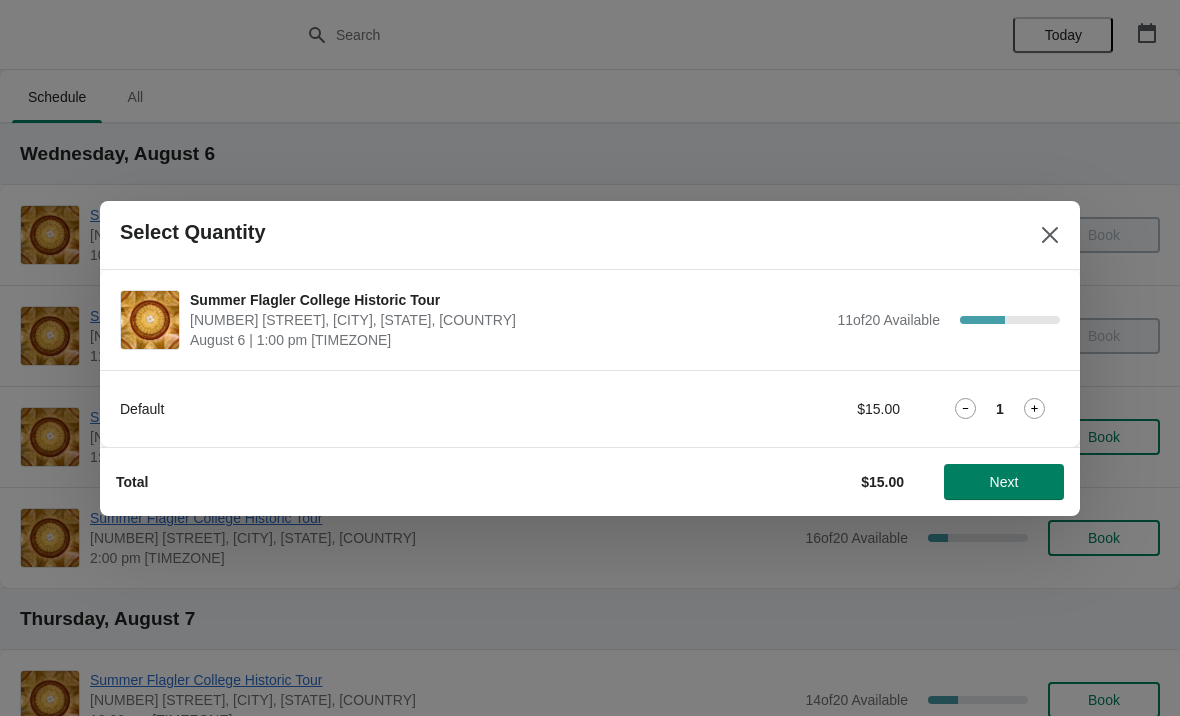 click on "Next" at bounding box center (1004, 482) 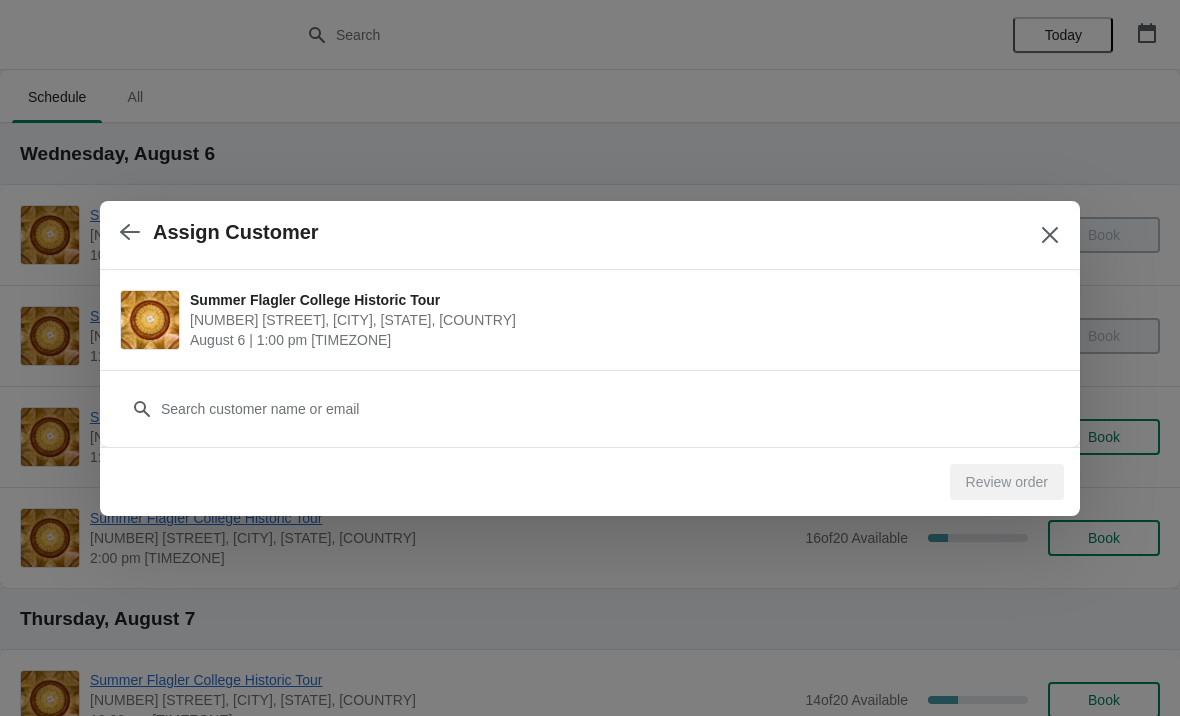 click on "Customer" at bounding box center [590, 399] 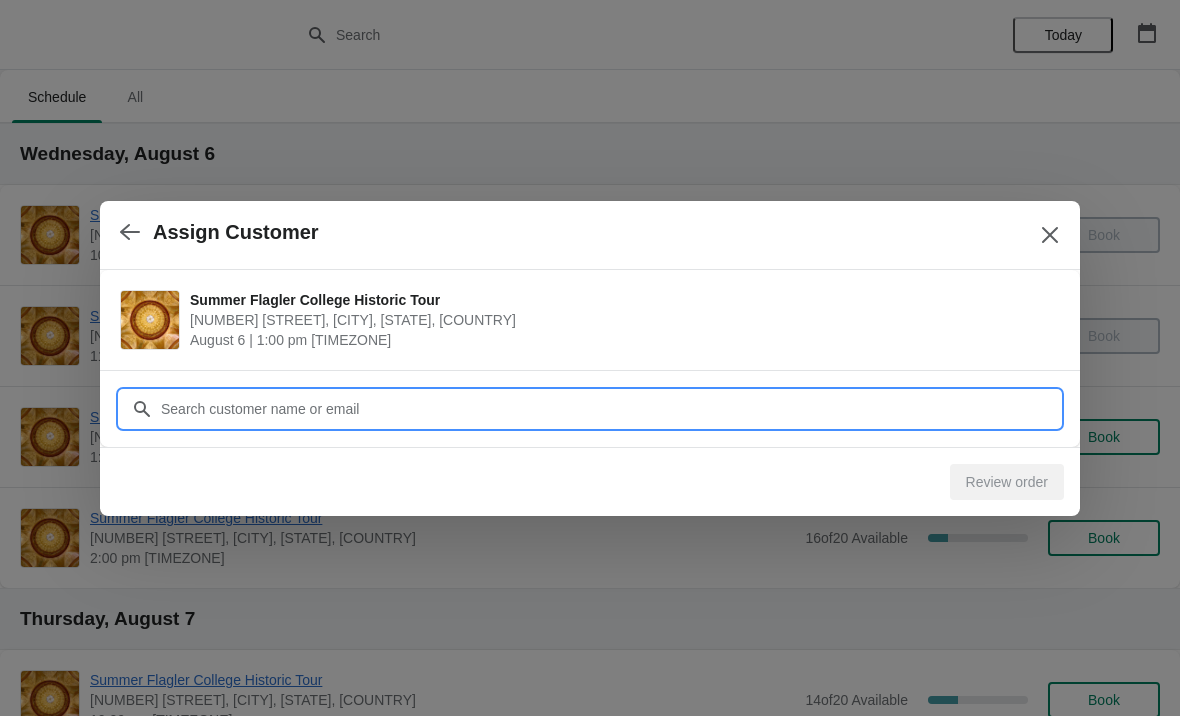 click on "Customer" at bounding box center (610, 409) 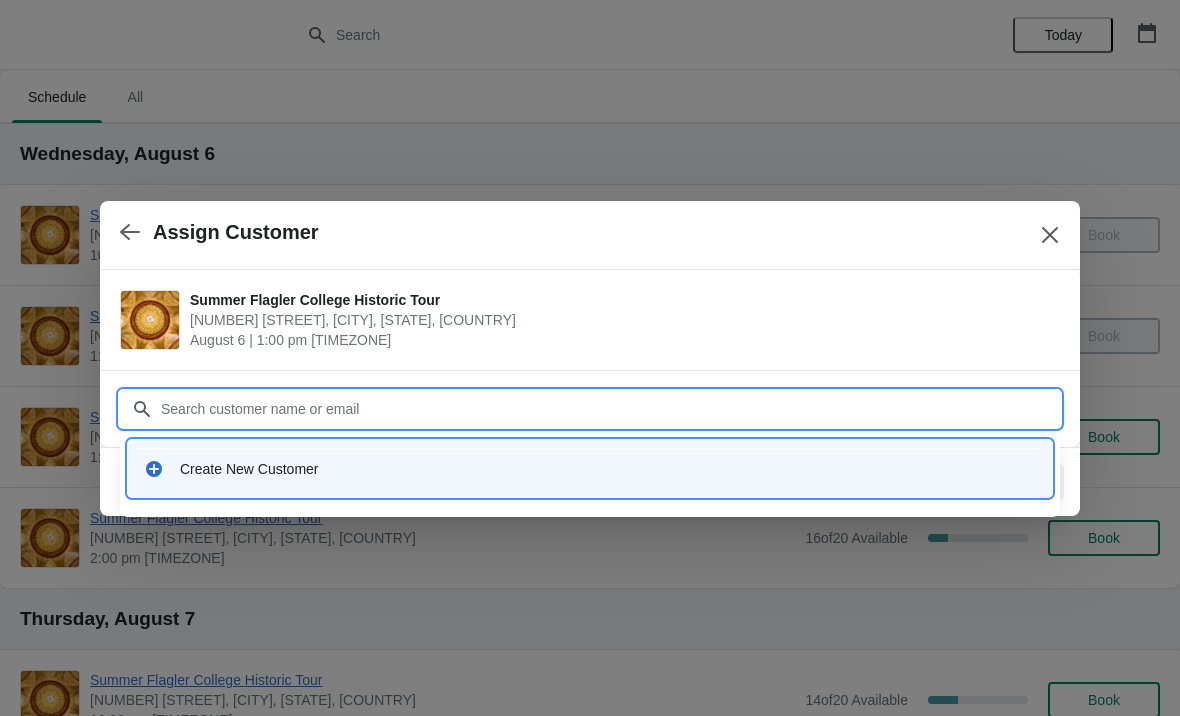 click on "Create New Customer" at bounding box center [590, 468] 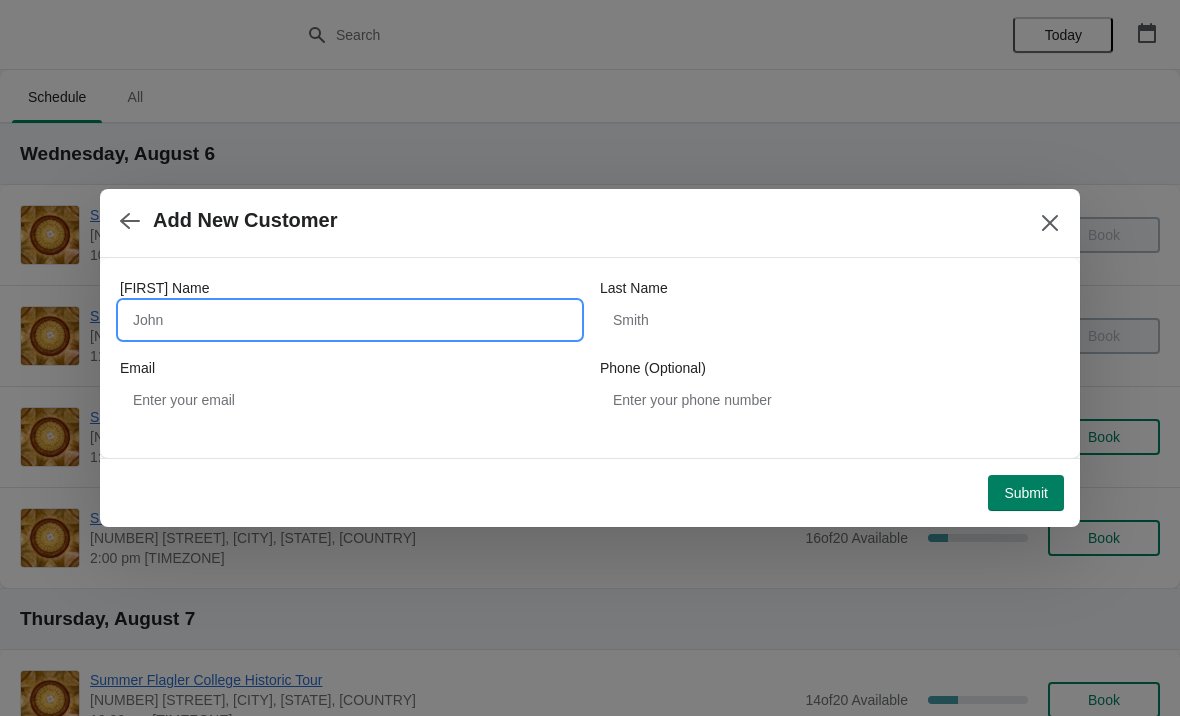 click on "First Name" at bounding box center [350, 320] 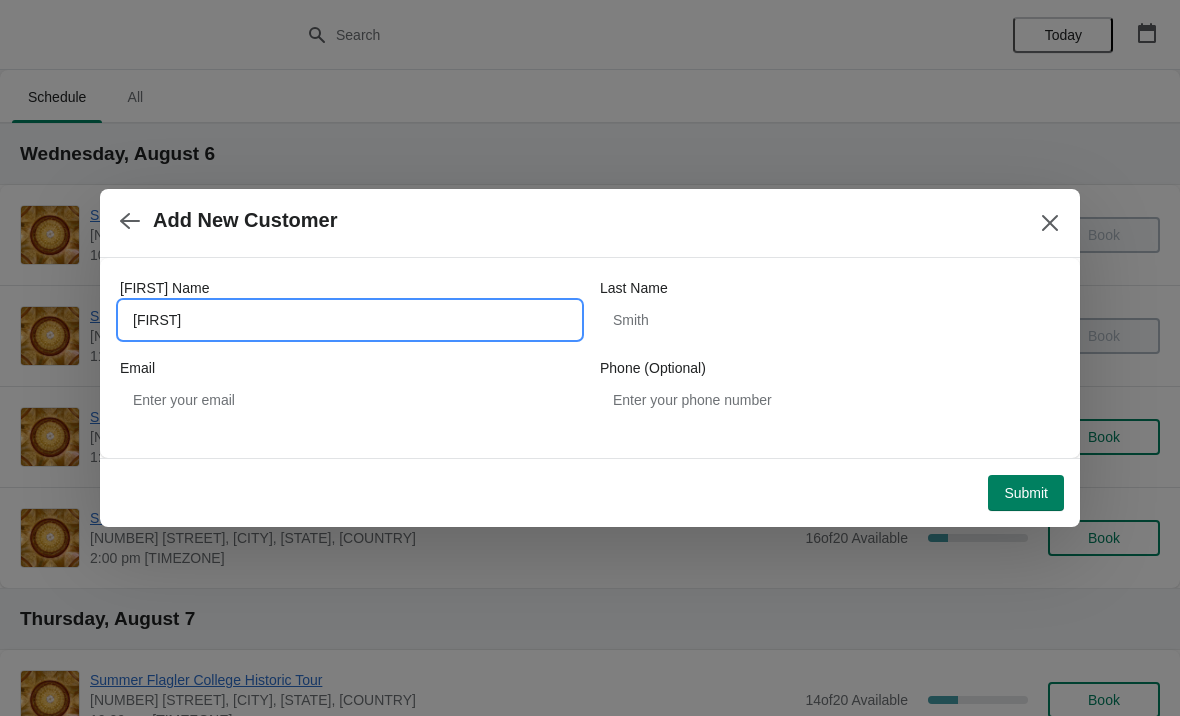 type on "Rebecca" 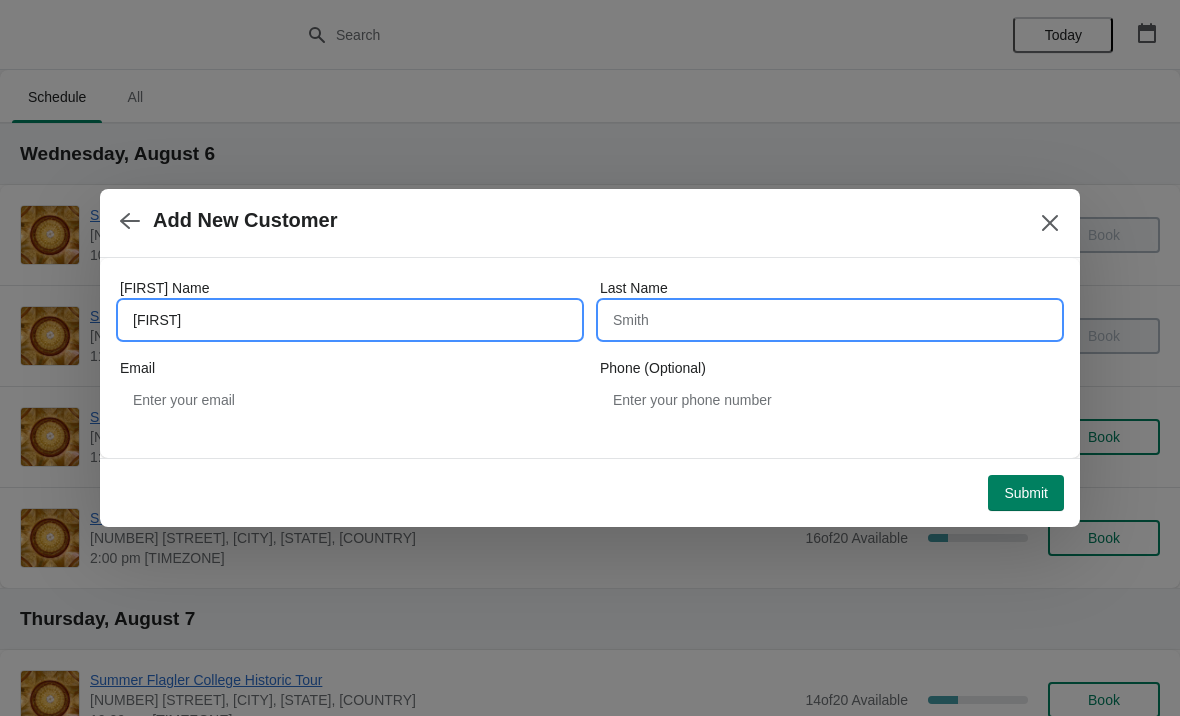click on "Last Name" at bounding box center (830, 320) 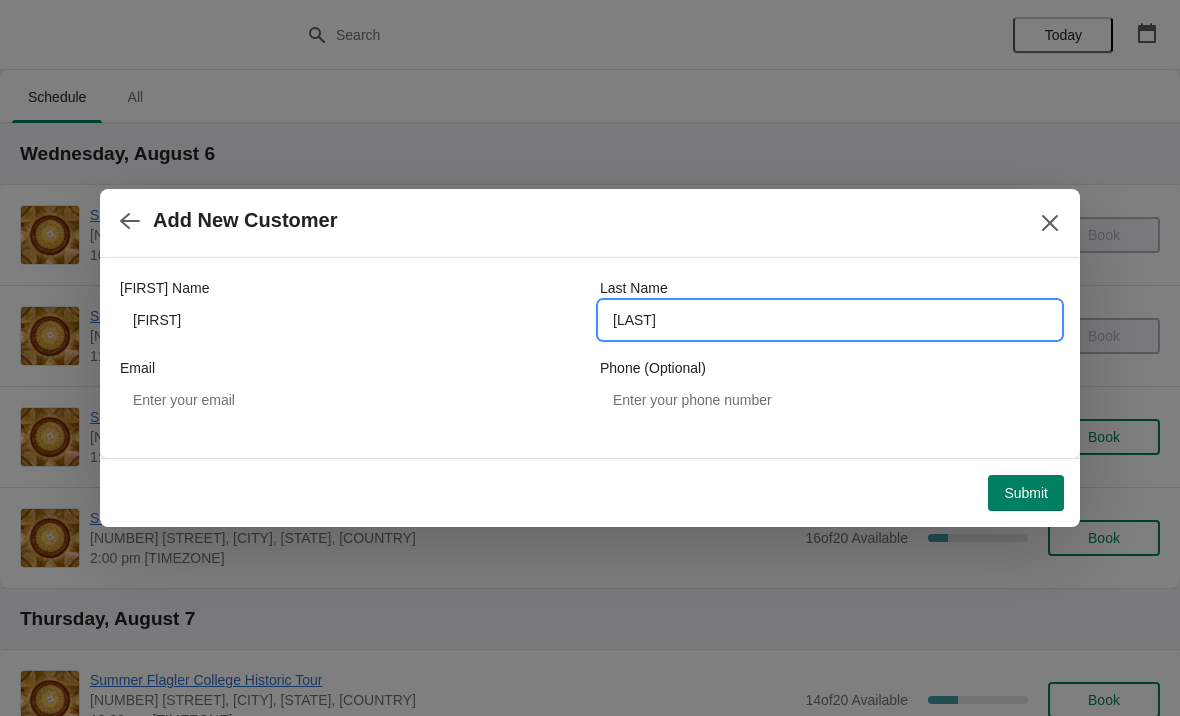 type on "Simms" 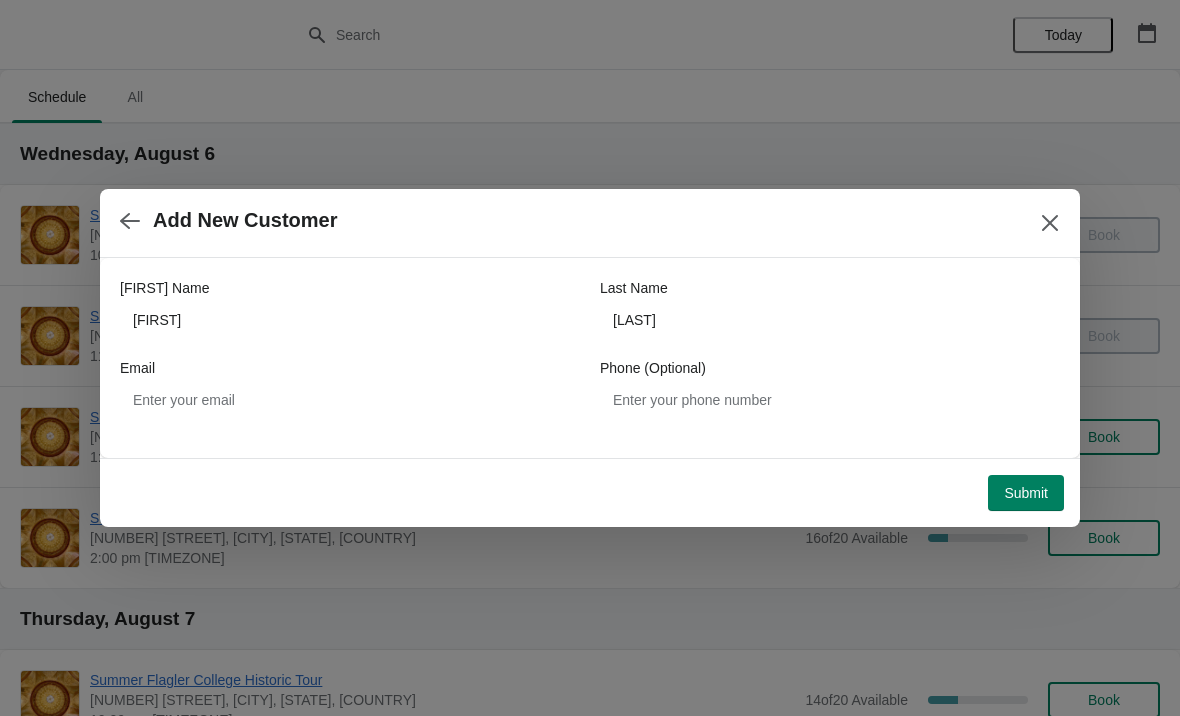 click on "Submit" at bounding box center (1026, 493) 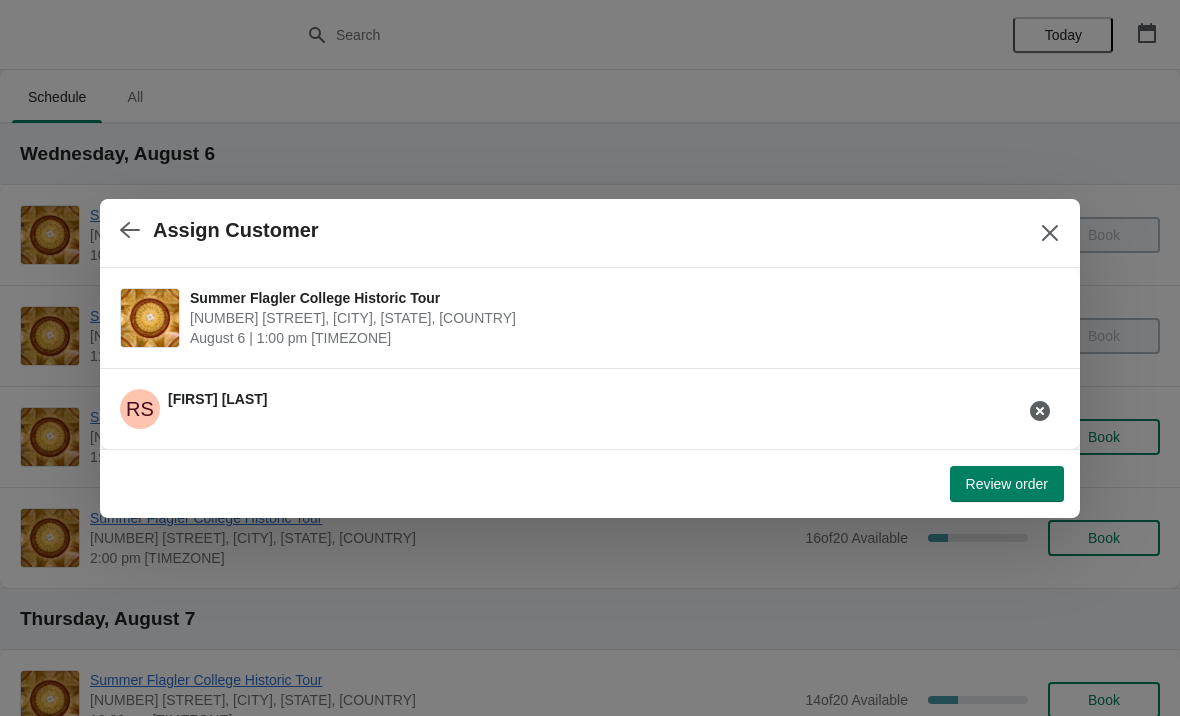 click on "Review order" at bounding box center (1007, 484) 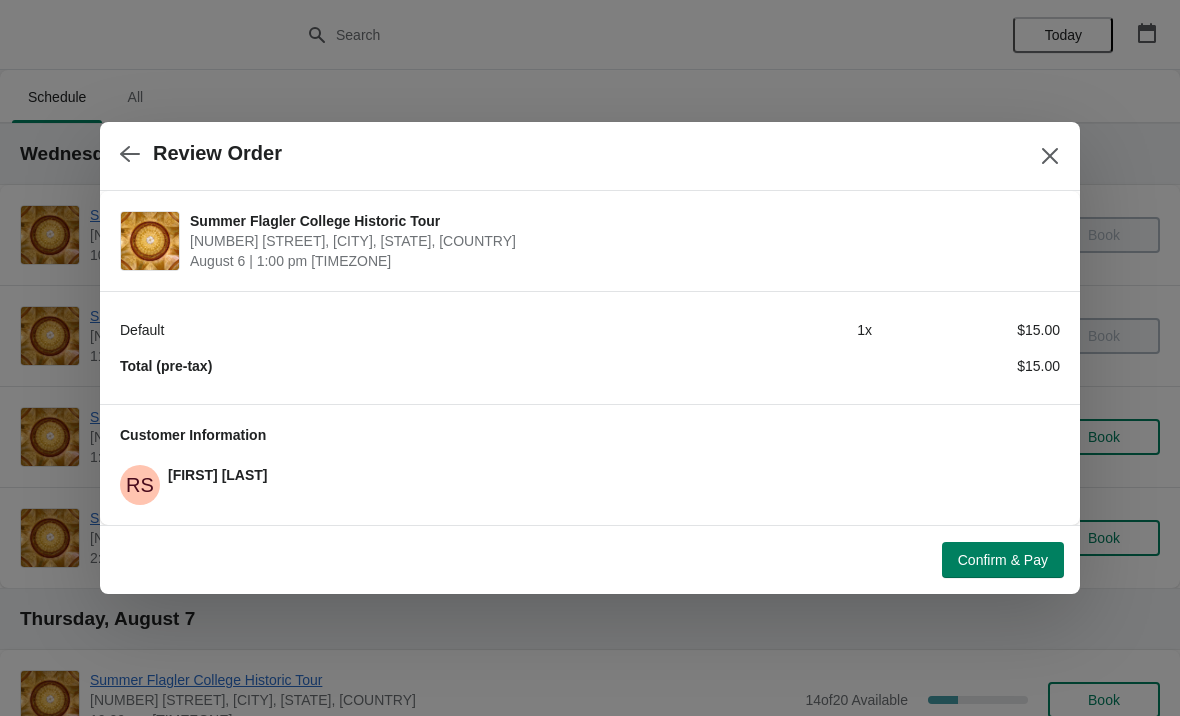 click on "Confirm & Pay" at bounding box center (1003, 560) 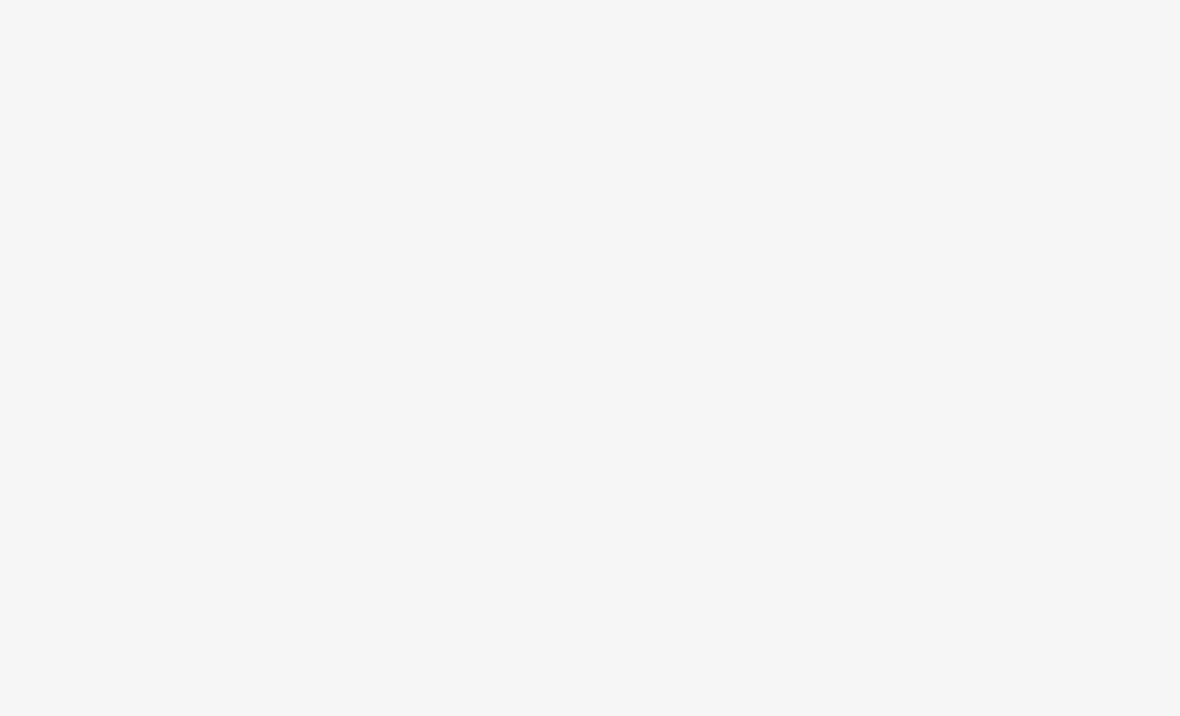 scroll, scrollTop: 0, scrollLeft: 0, axis: both 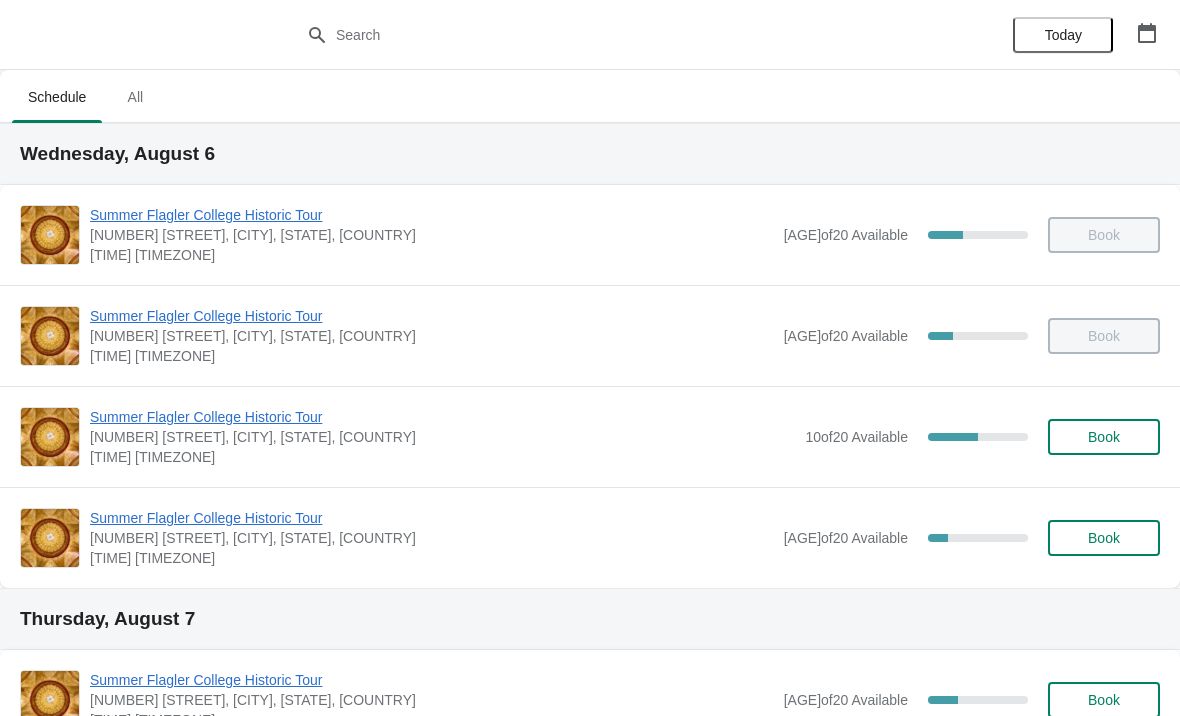 click on "Book" at bounding box center [1104, 437] 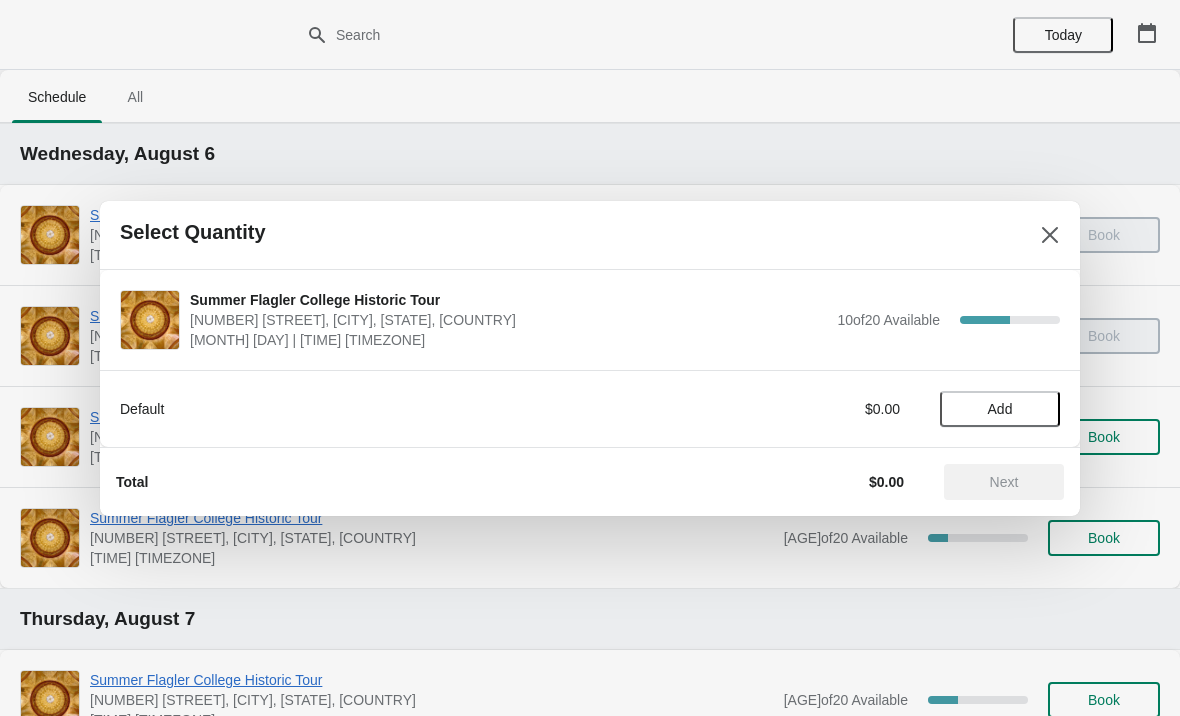 click on "Add" at bounding box center (1000, 409) 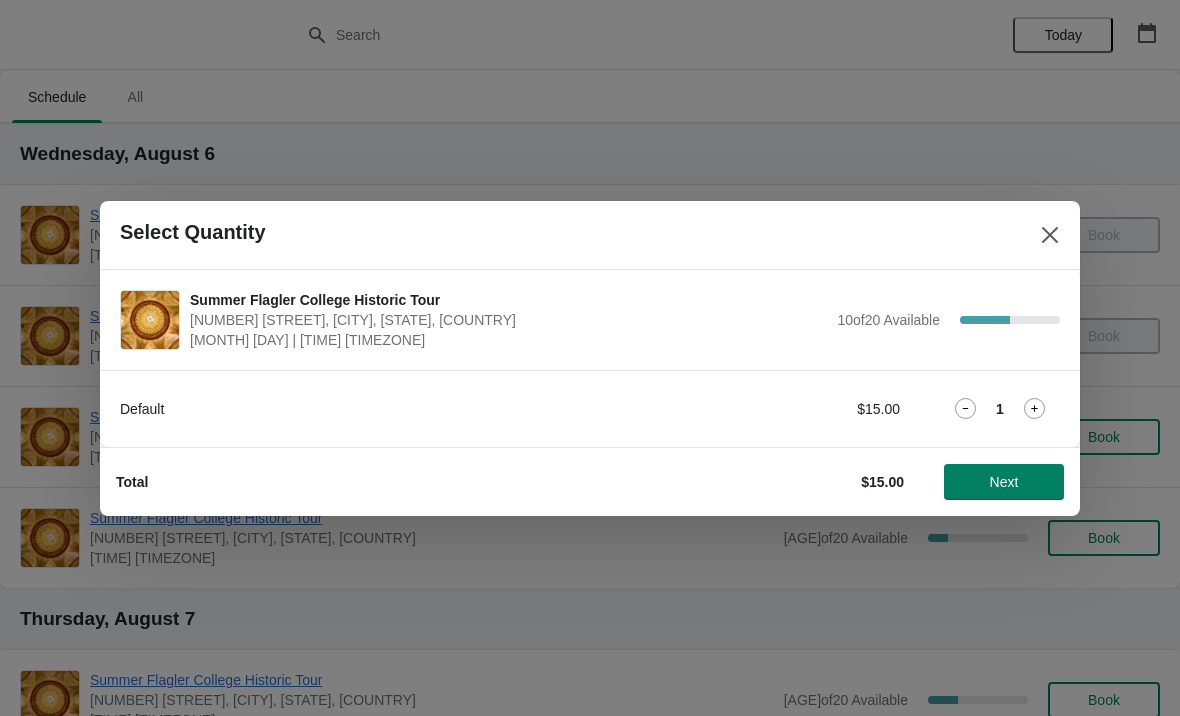 click on "Next" at bounding box center [1004, 482] 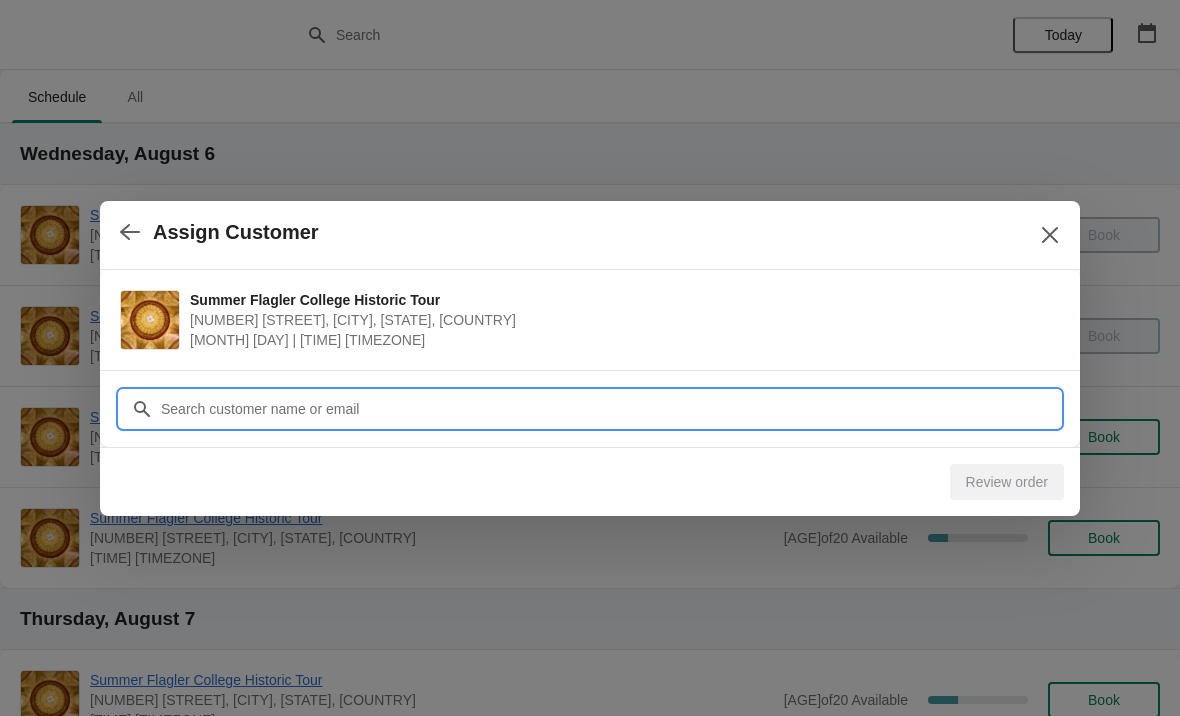 click on "Customer" at bounding box center (610, 409) 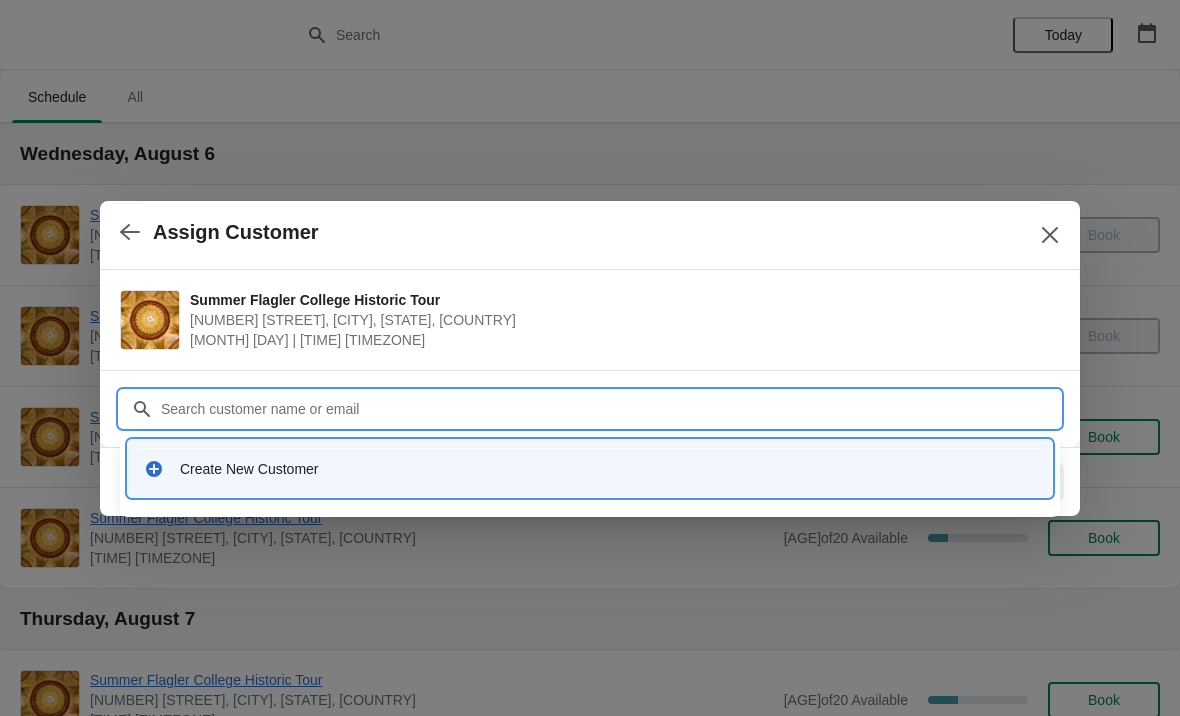 click on "Create New Customer" at bounding box center [608, 469] 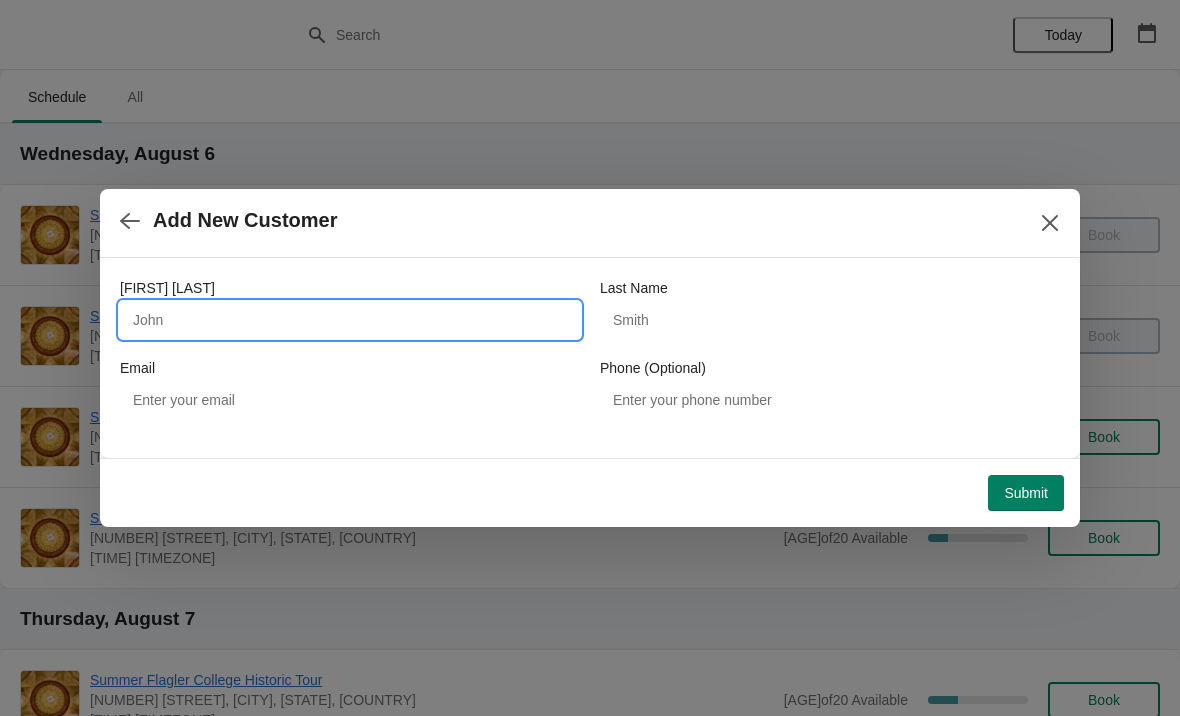 click on "First Name" at bounding box center [350, 320] 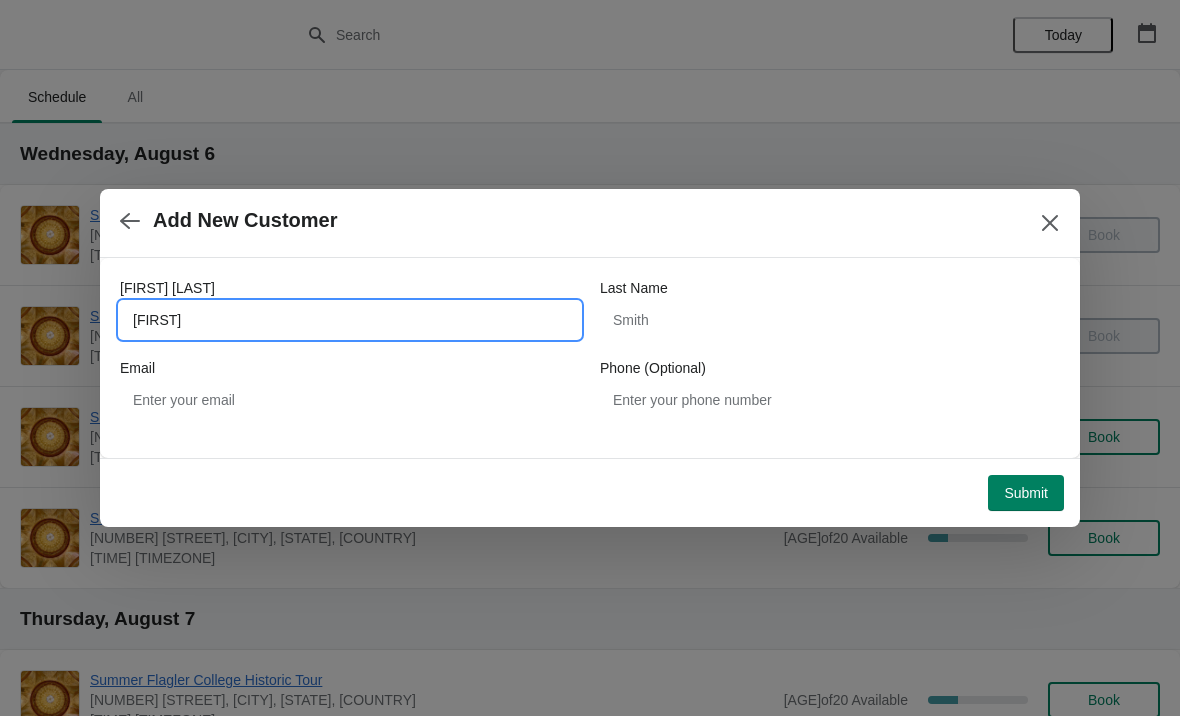 type on "Susan" 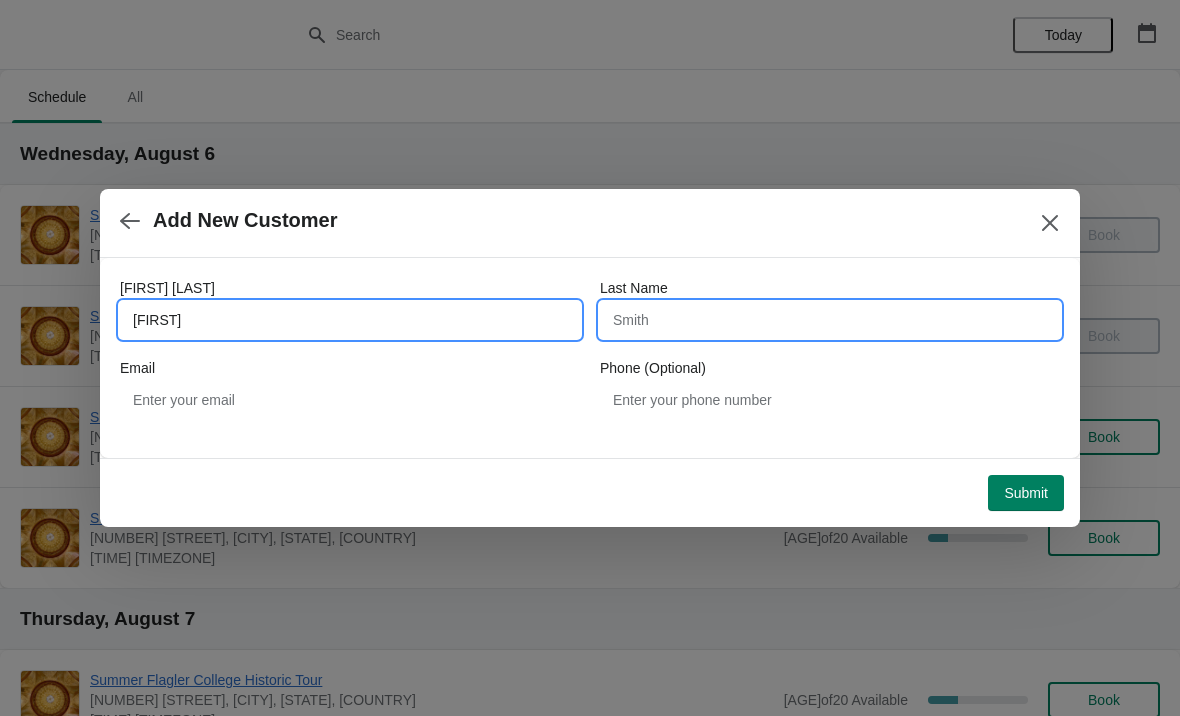 click on "Last Name" at bounding box center (830, 320) 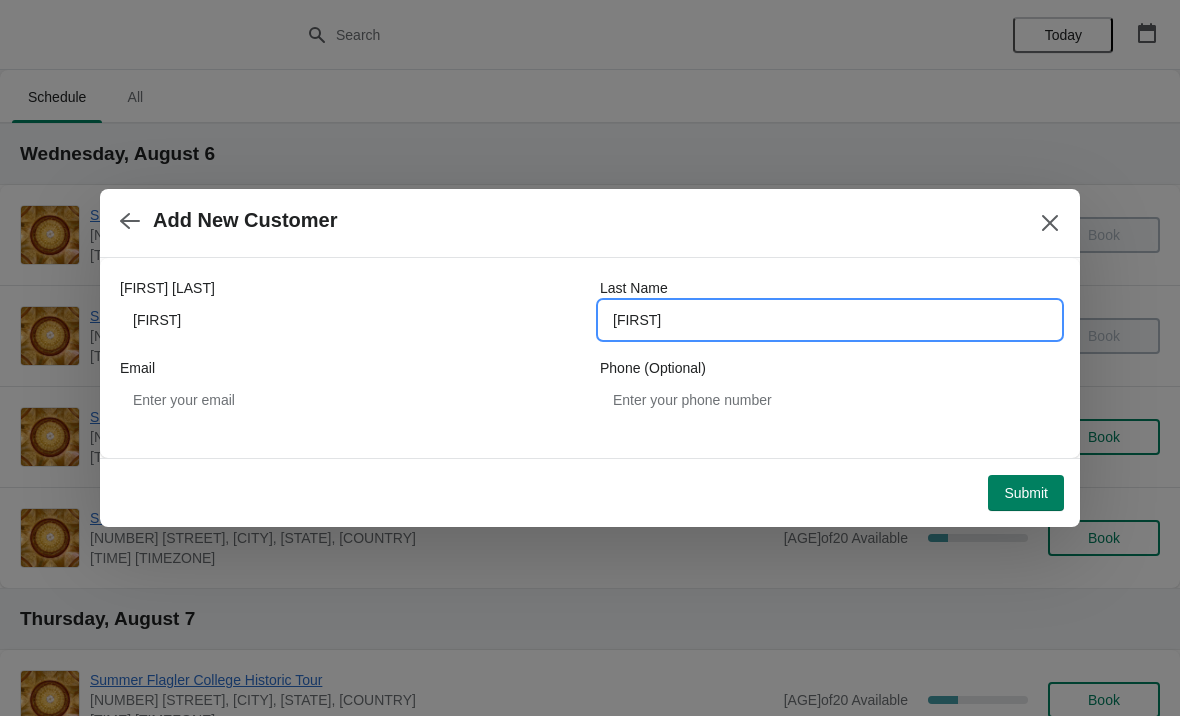 type on "Madden" 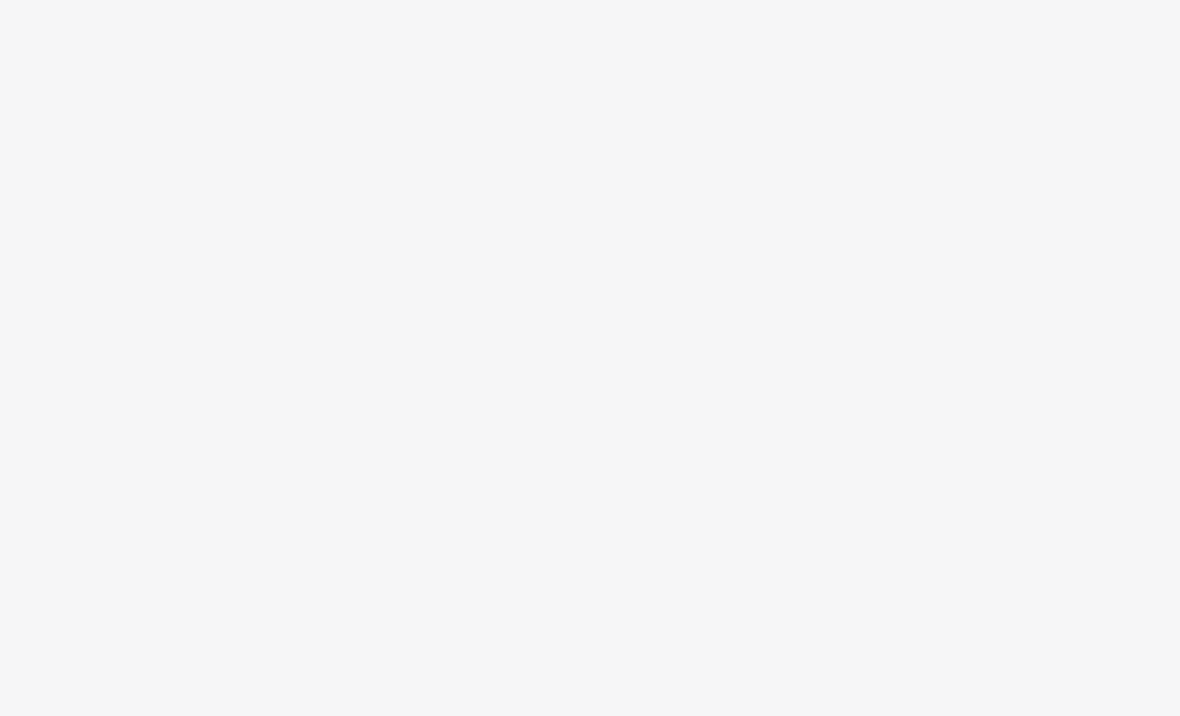 scroll, scrollTop: 0, scrollLeft: 0, axis: both 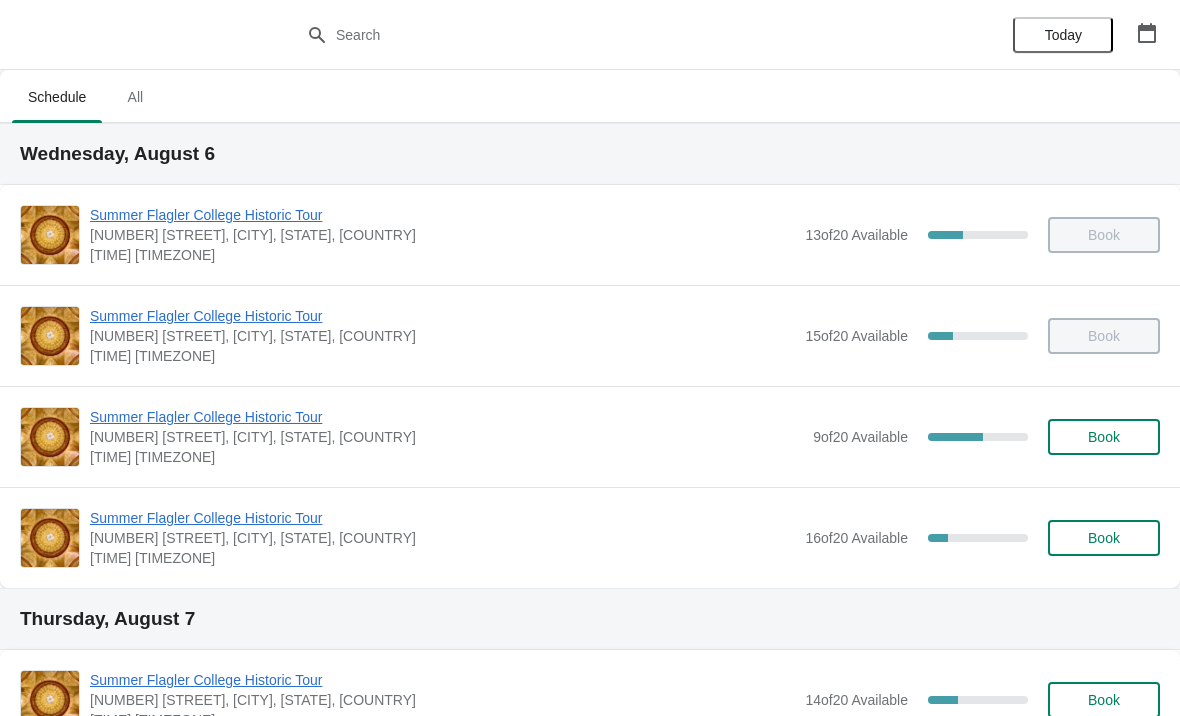 click on "Book" at bounding box center (1104, 437) 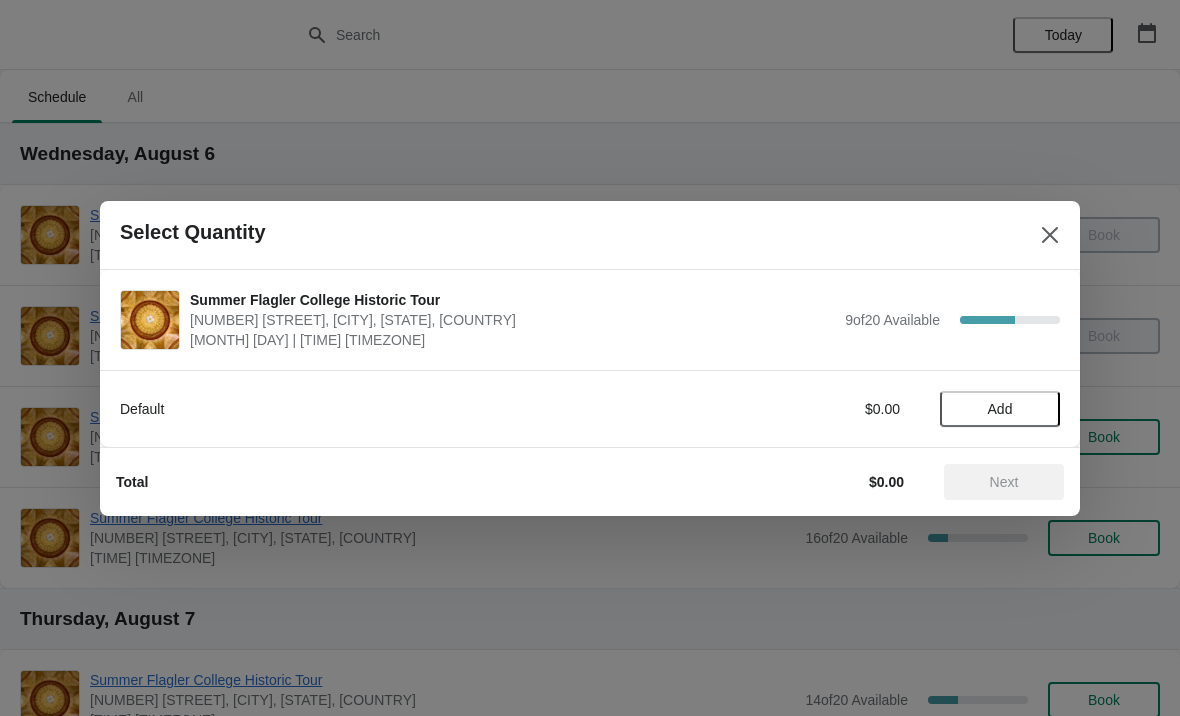 click on "Add" at bounding box center [1000, 409] 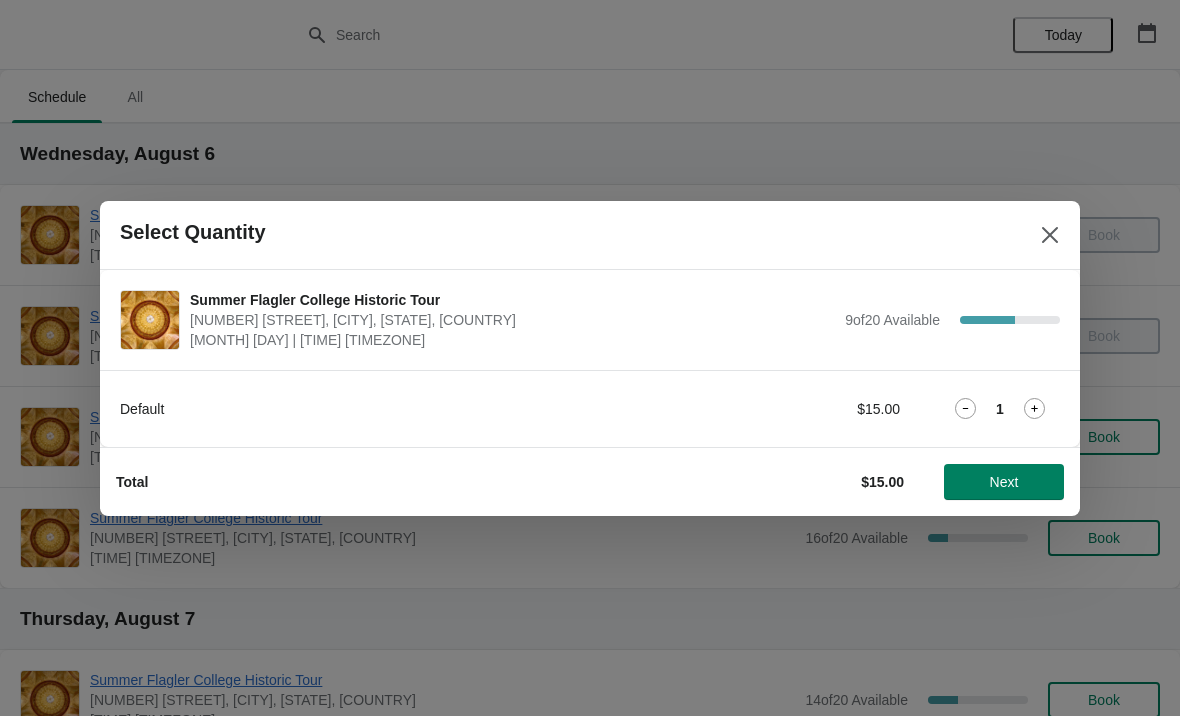 click 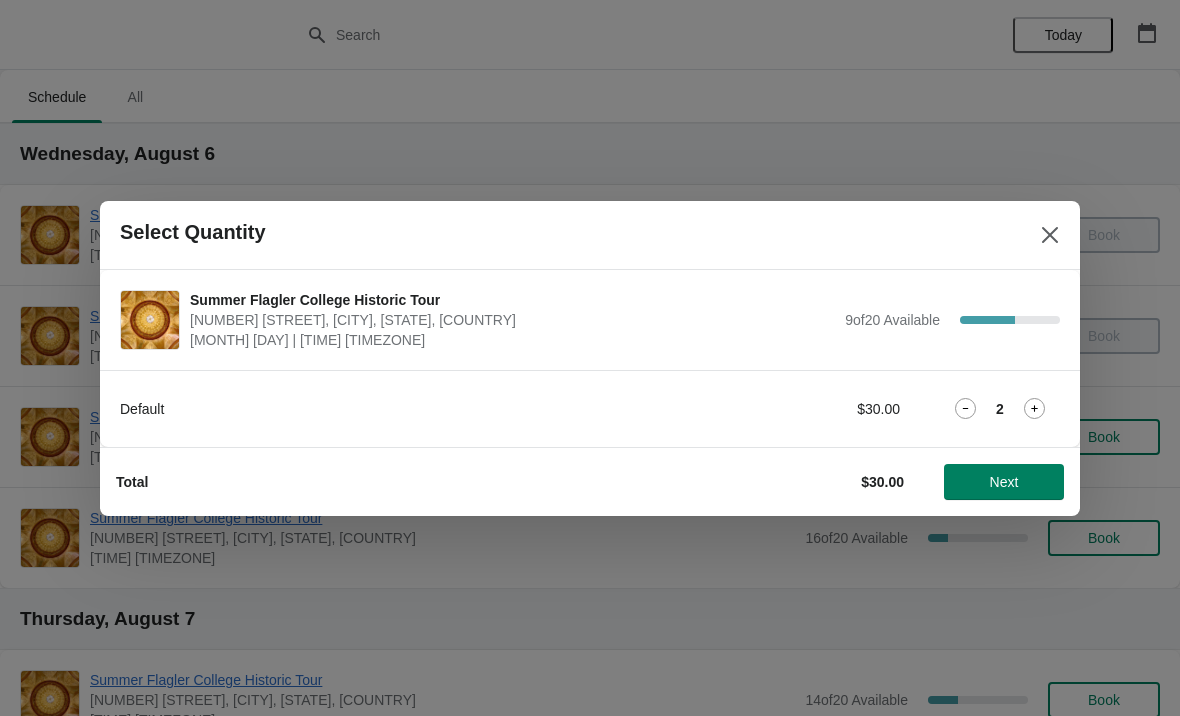 click on "Next" at bounding box center (1004, 482) 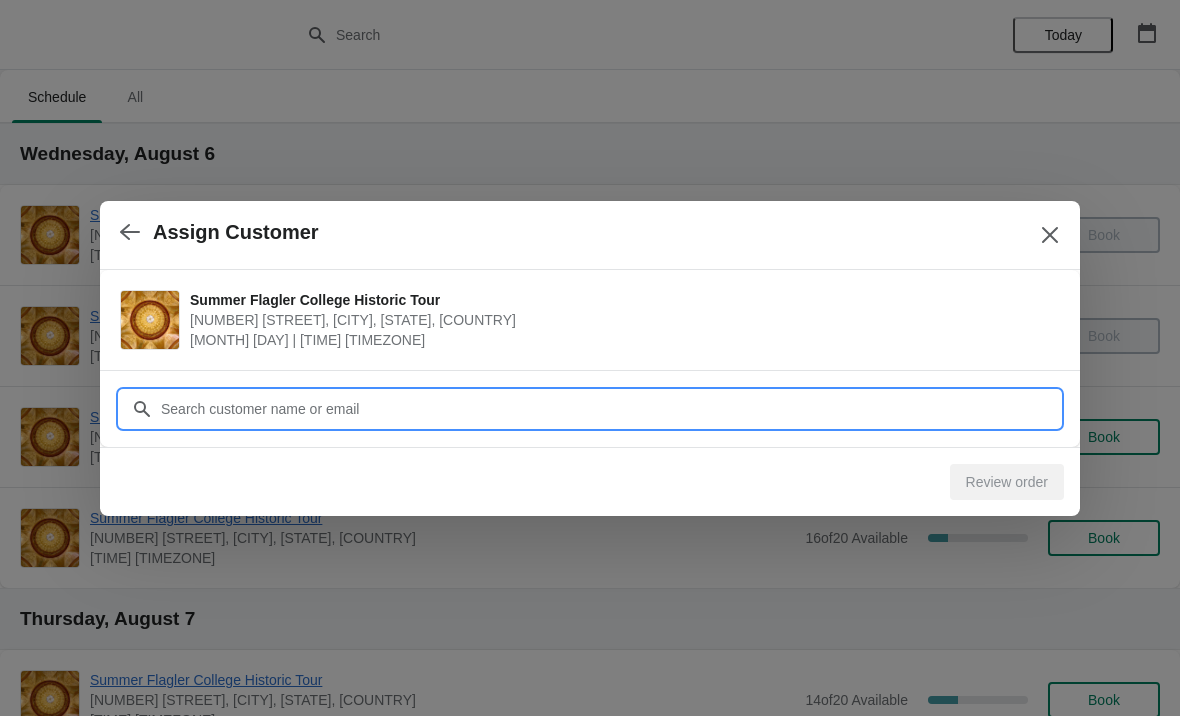 click on "Customer" at bounding box center [610, 409] 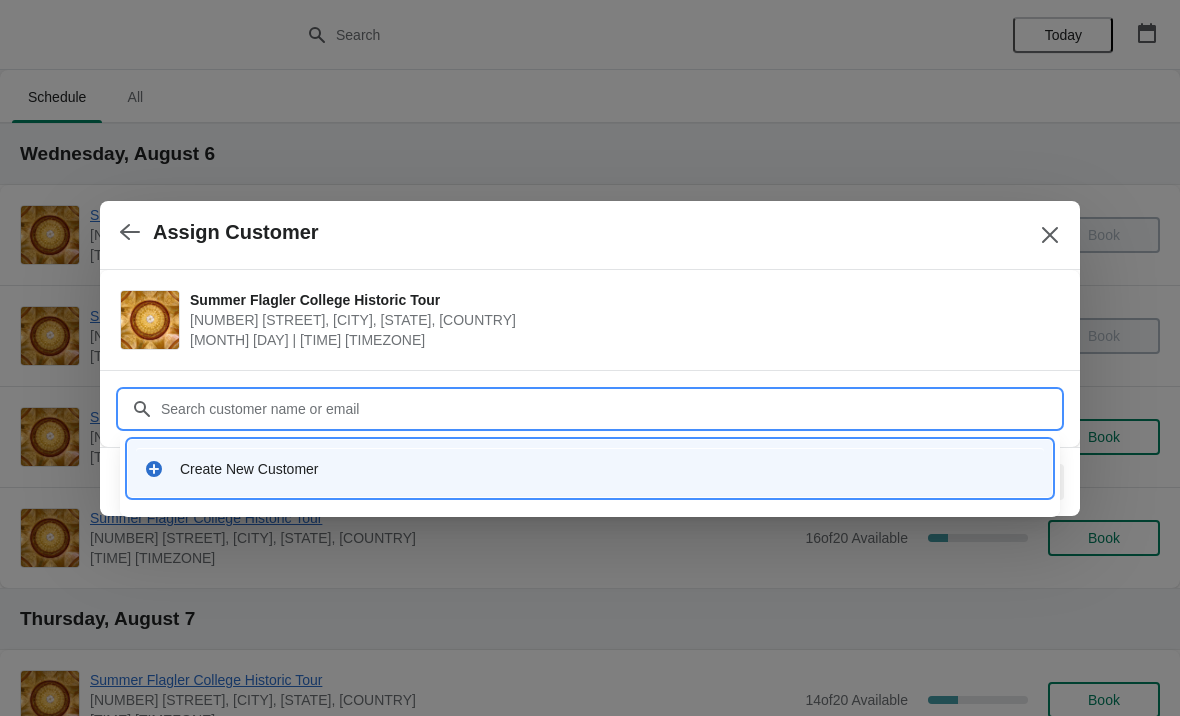 click on "Create New Customer" at bounding box center [608, 469] 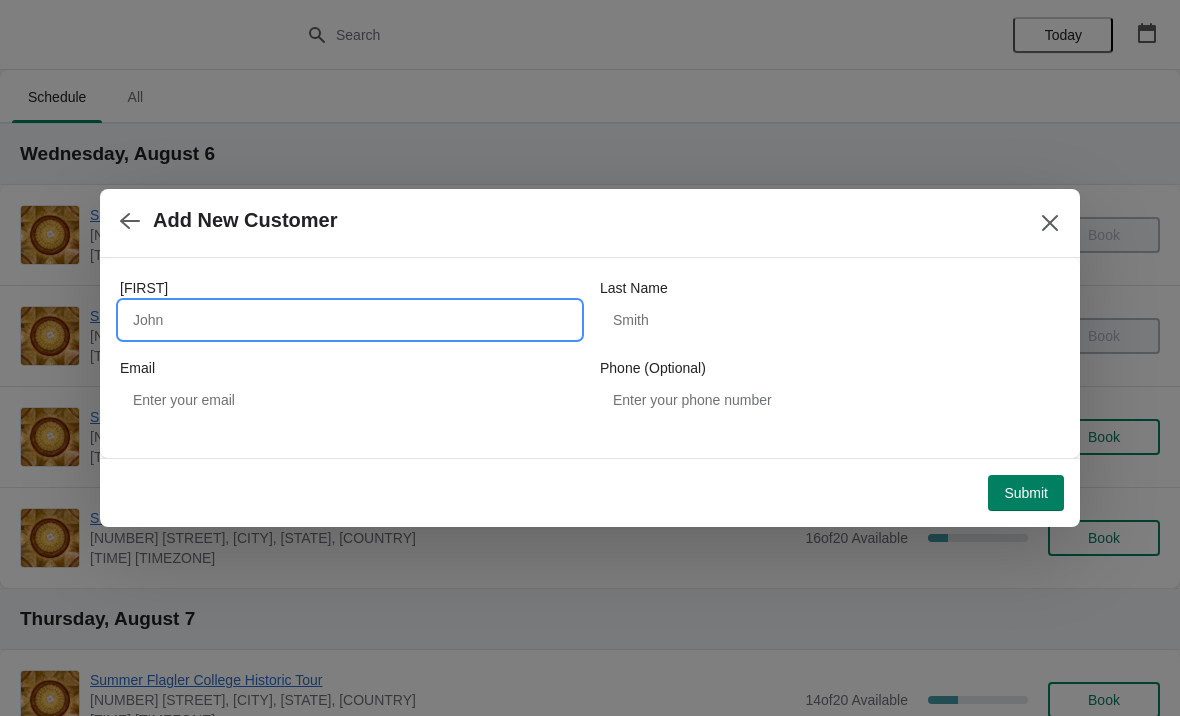 click on "First Name" at bounding box center [350, 320] 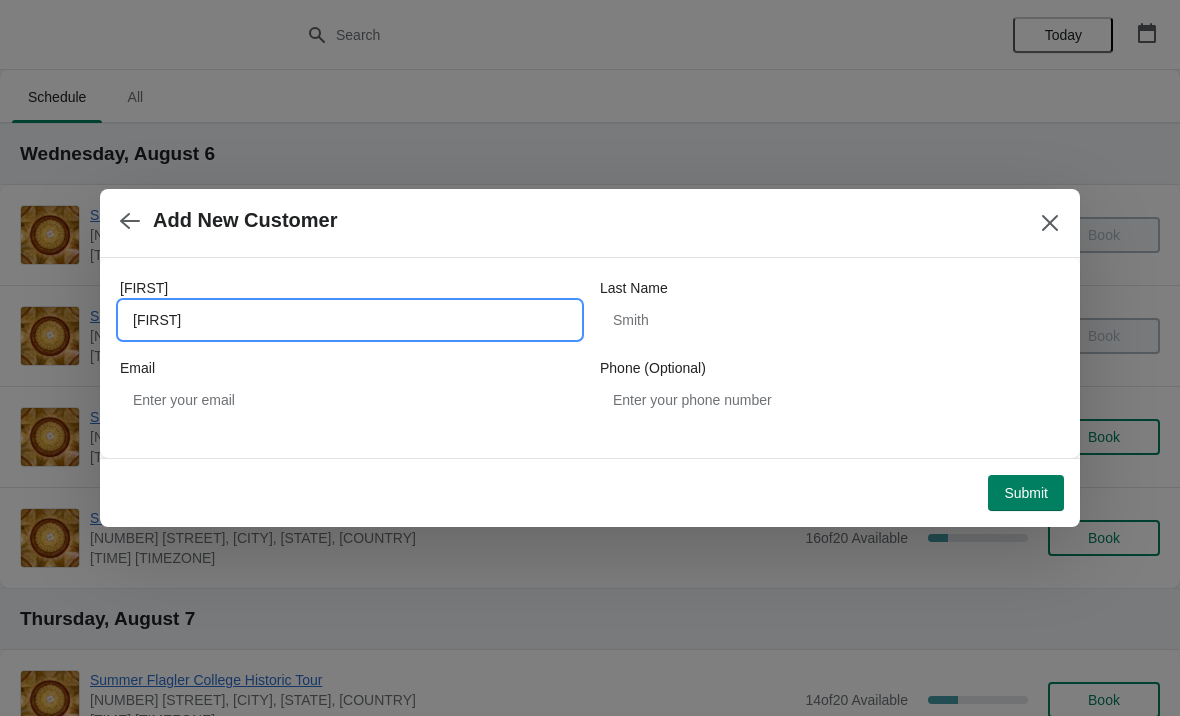 type on "Emily" 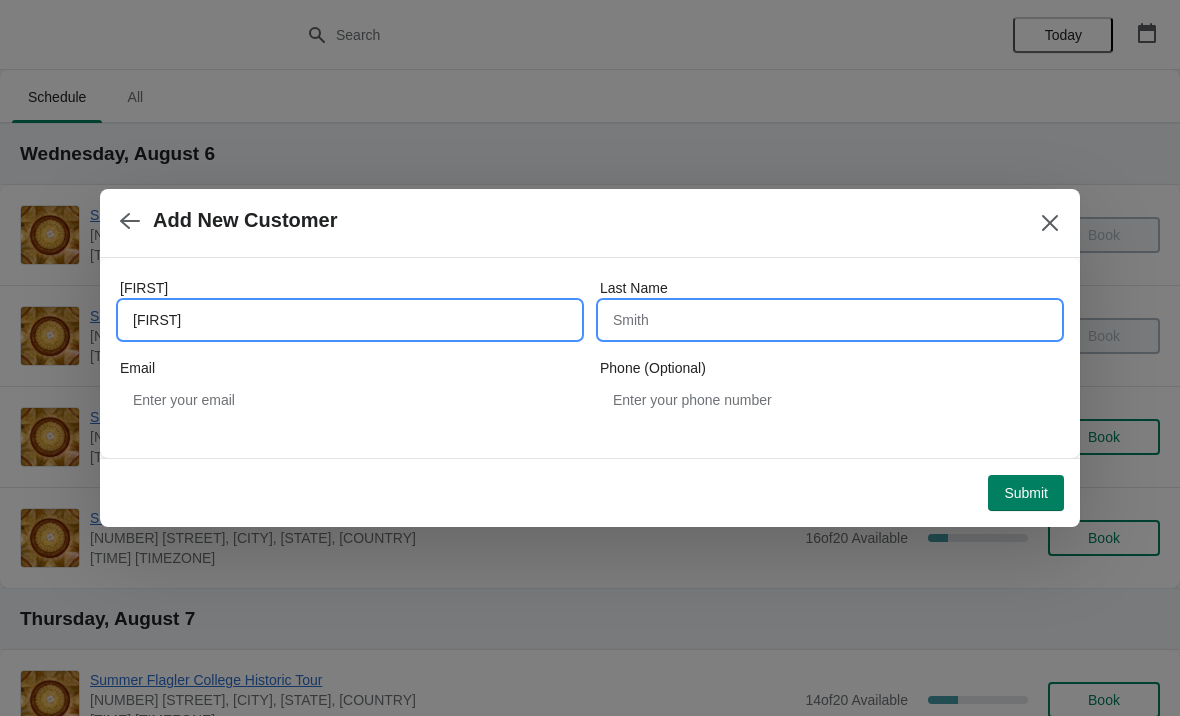 click on "Last Name" at bounding box center (830, 320) 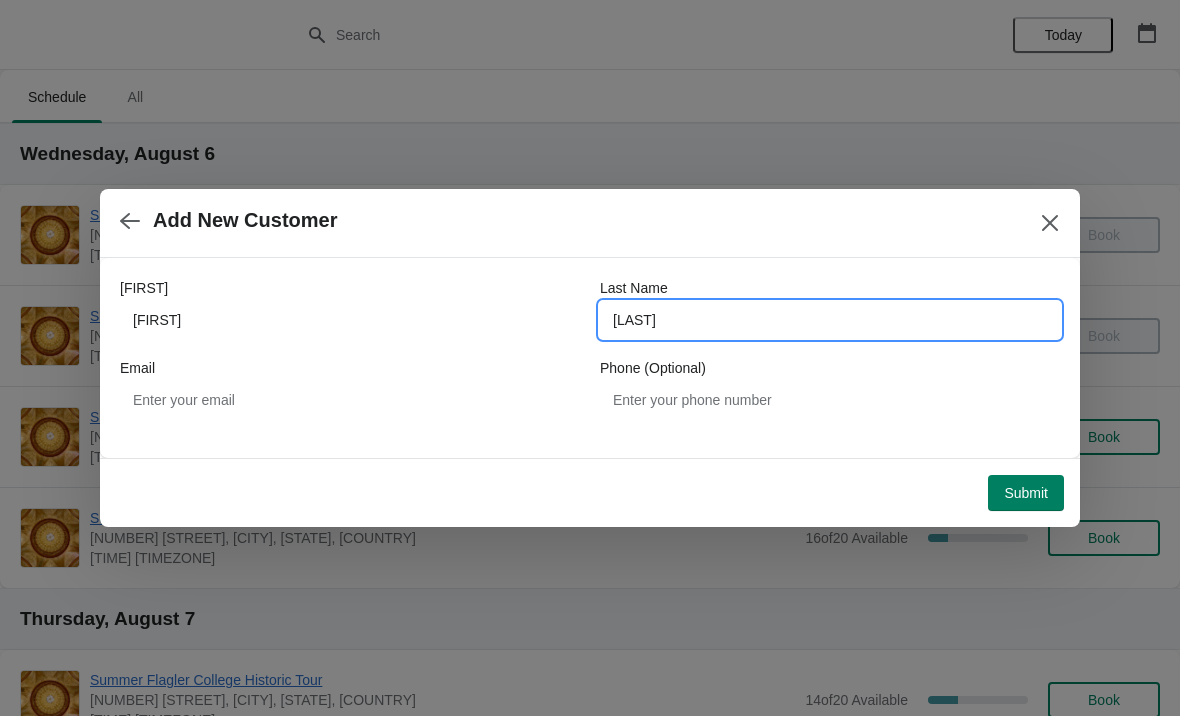 type on "Ferdinand" 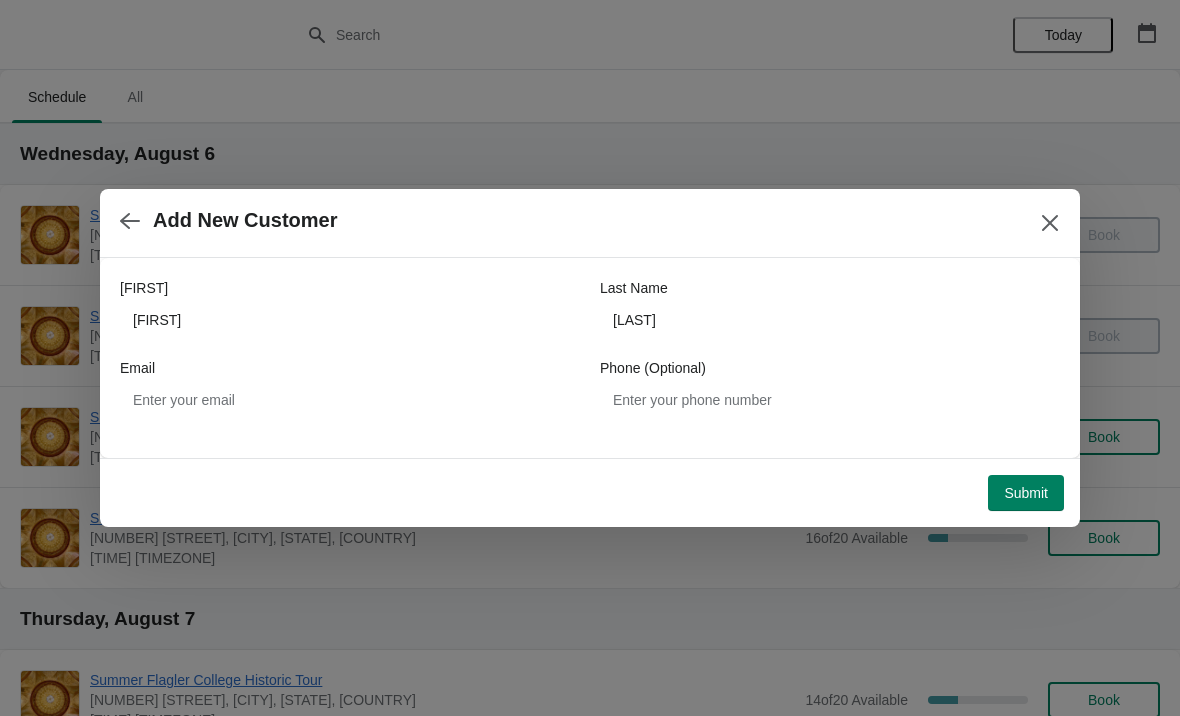 click on "Submit" at bounding box center (1026, 493) 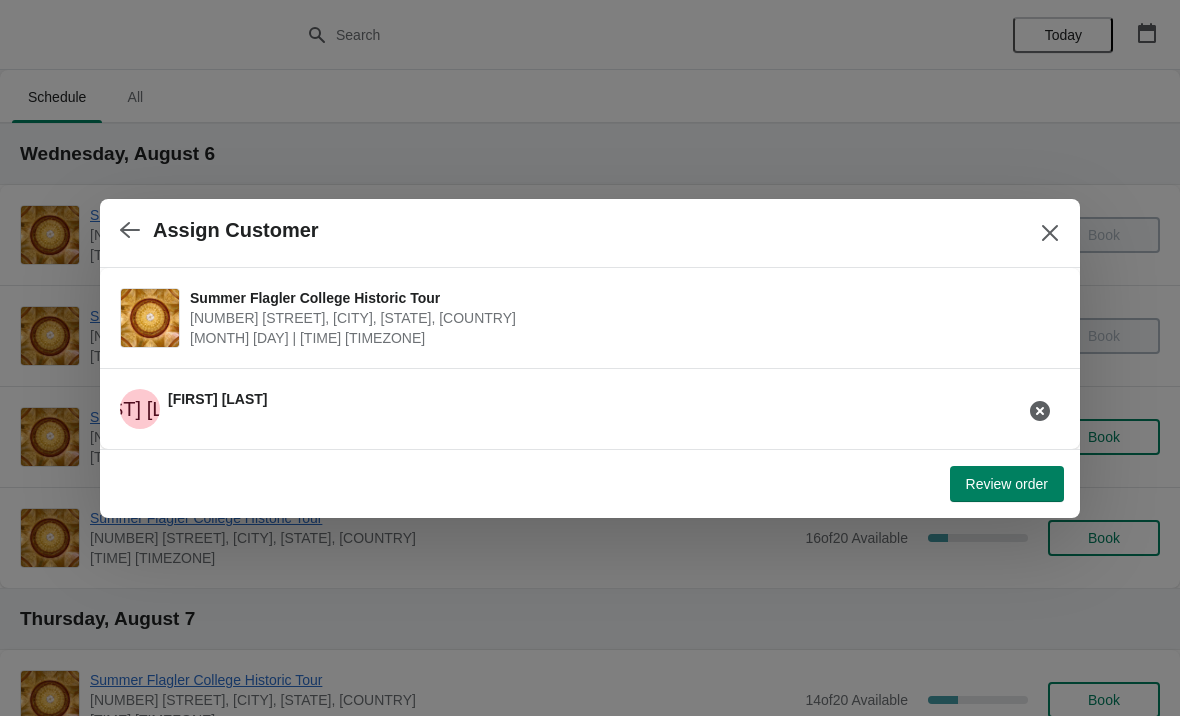 click on "Review order" at bounding box center (1007, 484) 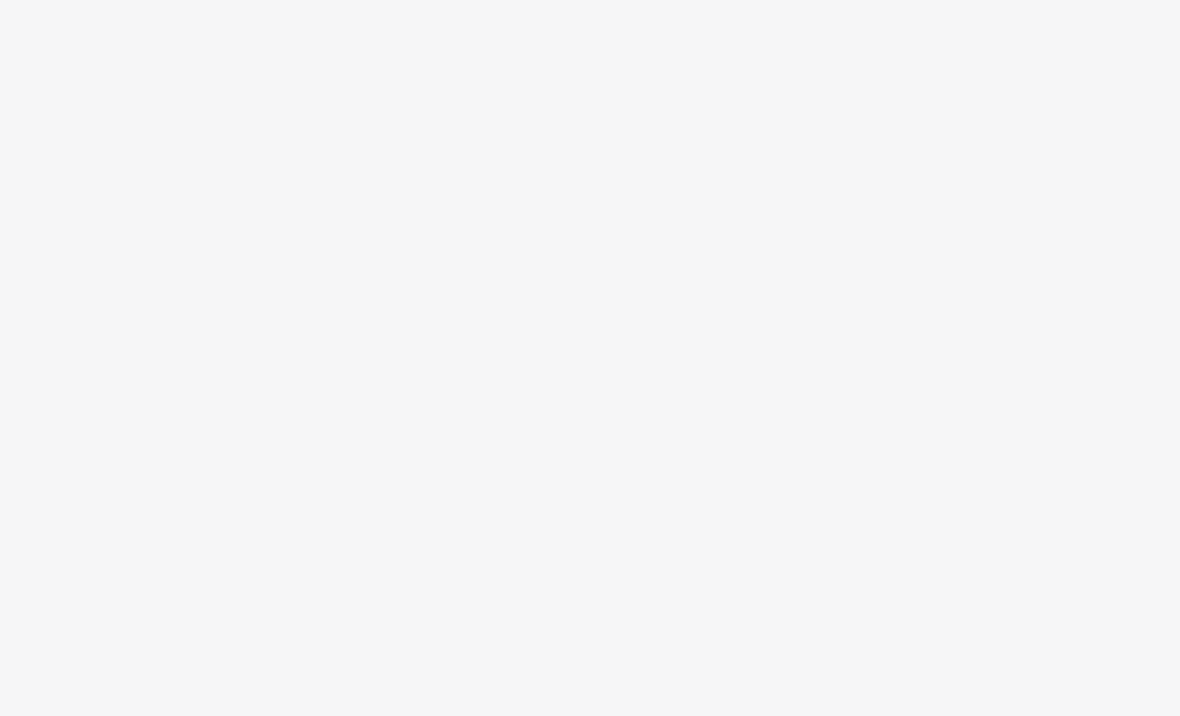 scroll, scrollTop: 0, scrollLeft: 0, axis: both 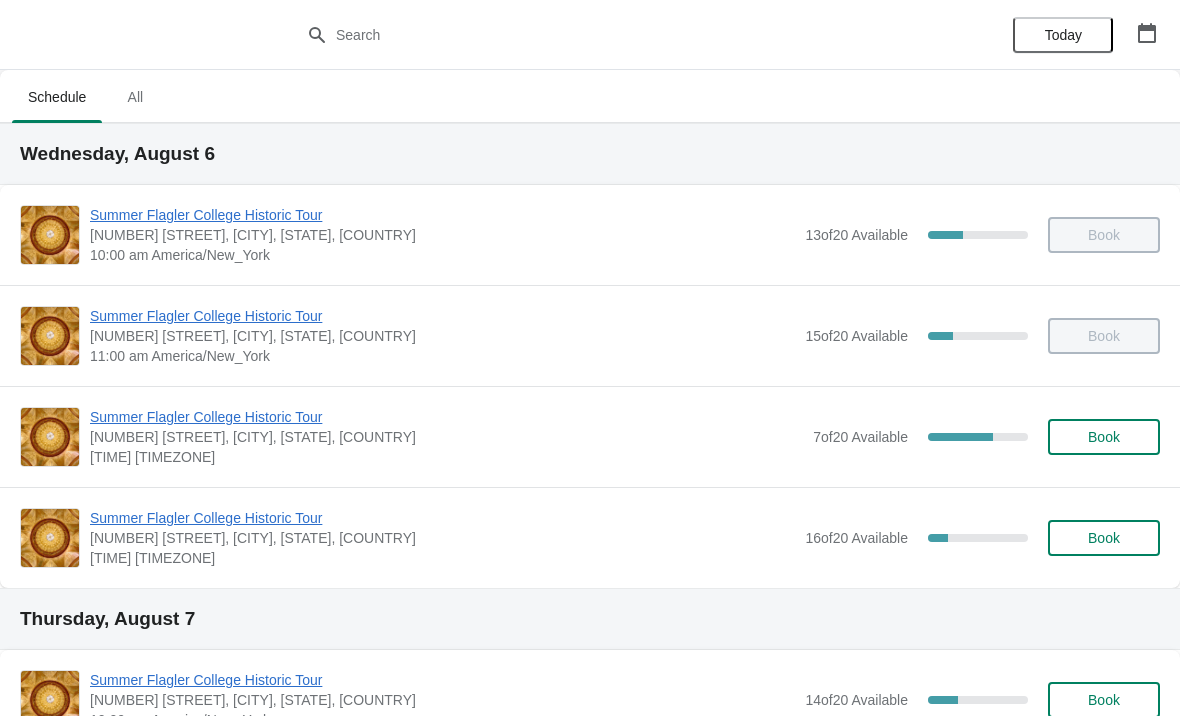 click on "Book" at bounding box center [1104, 437] 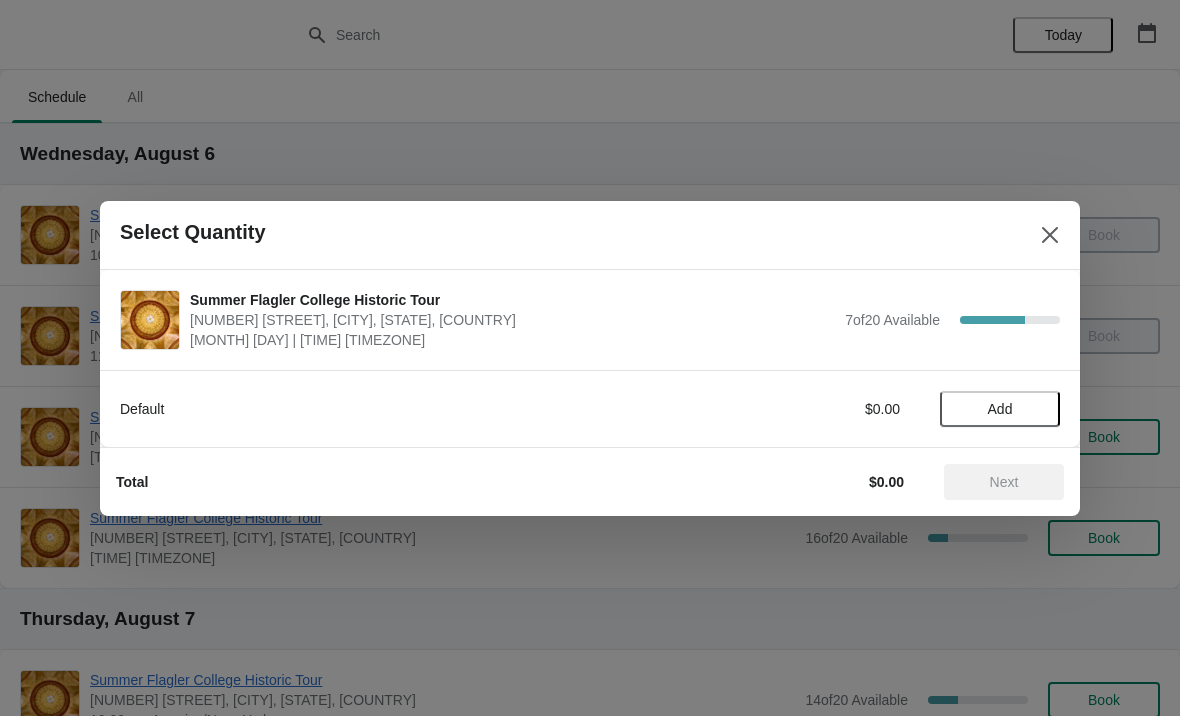 click on "Add" at bounding box center [1000, 409] 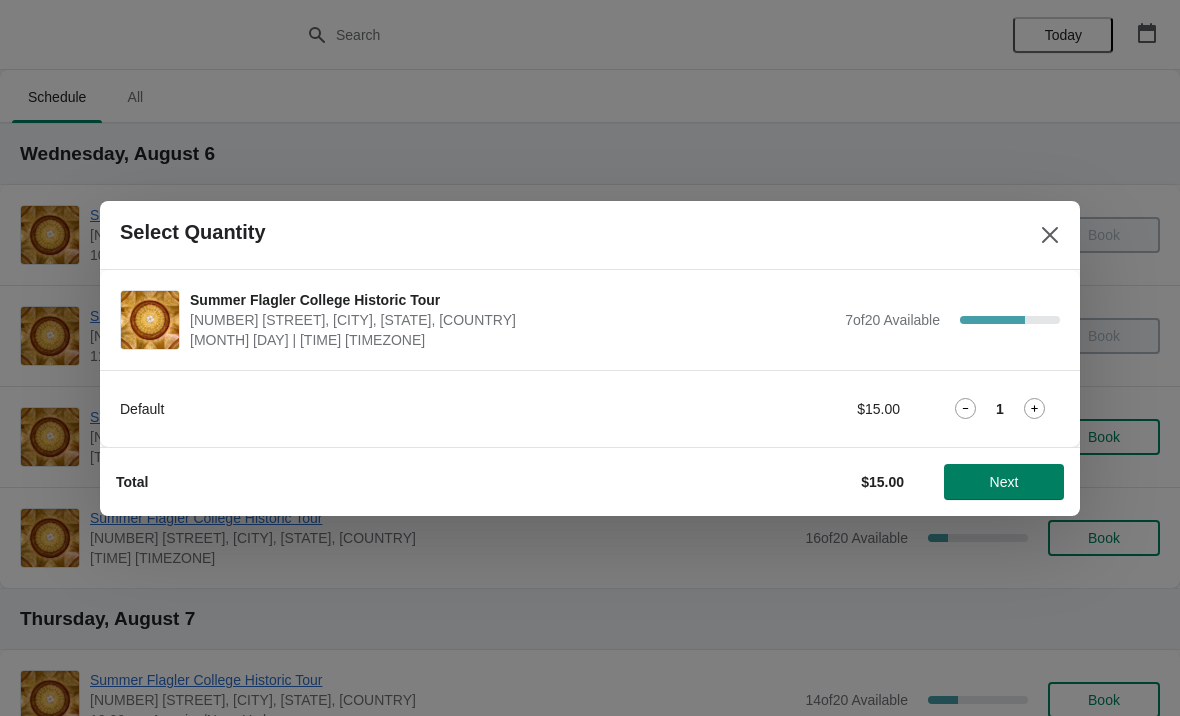 click 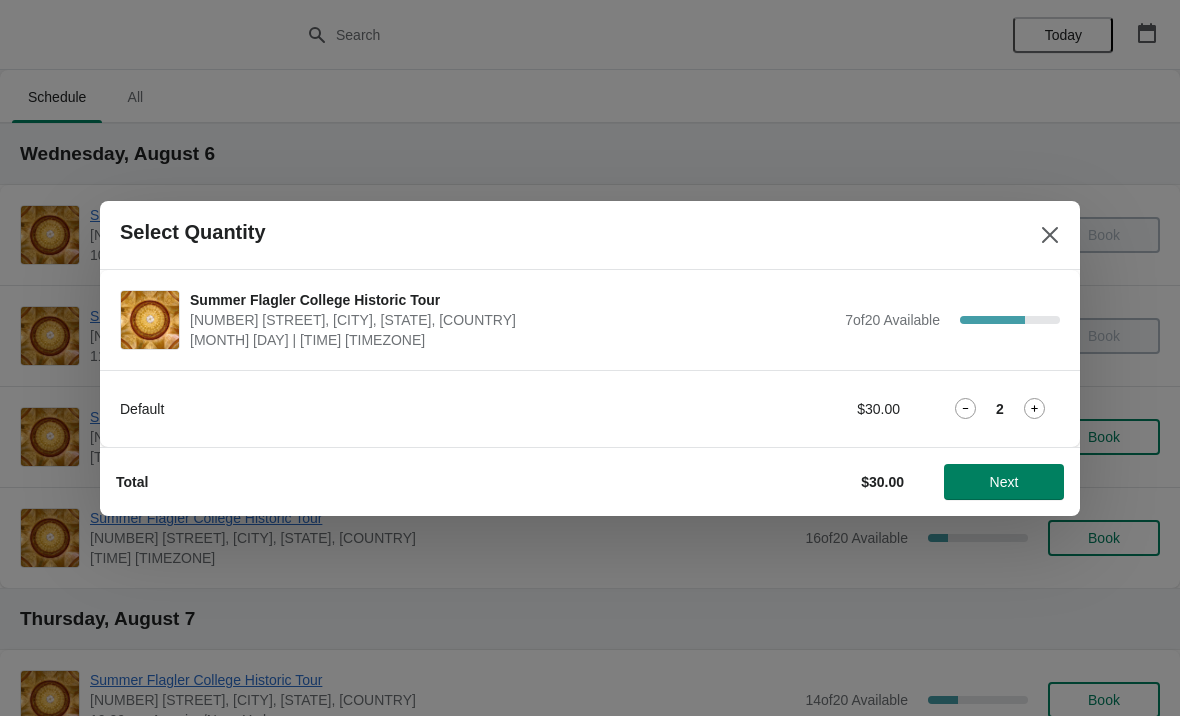 click on "Next" at bounding box center (1004, 482) 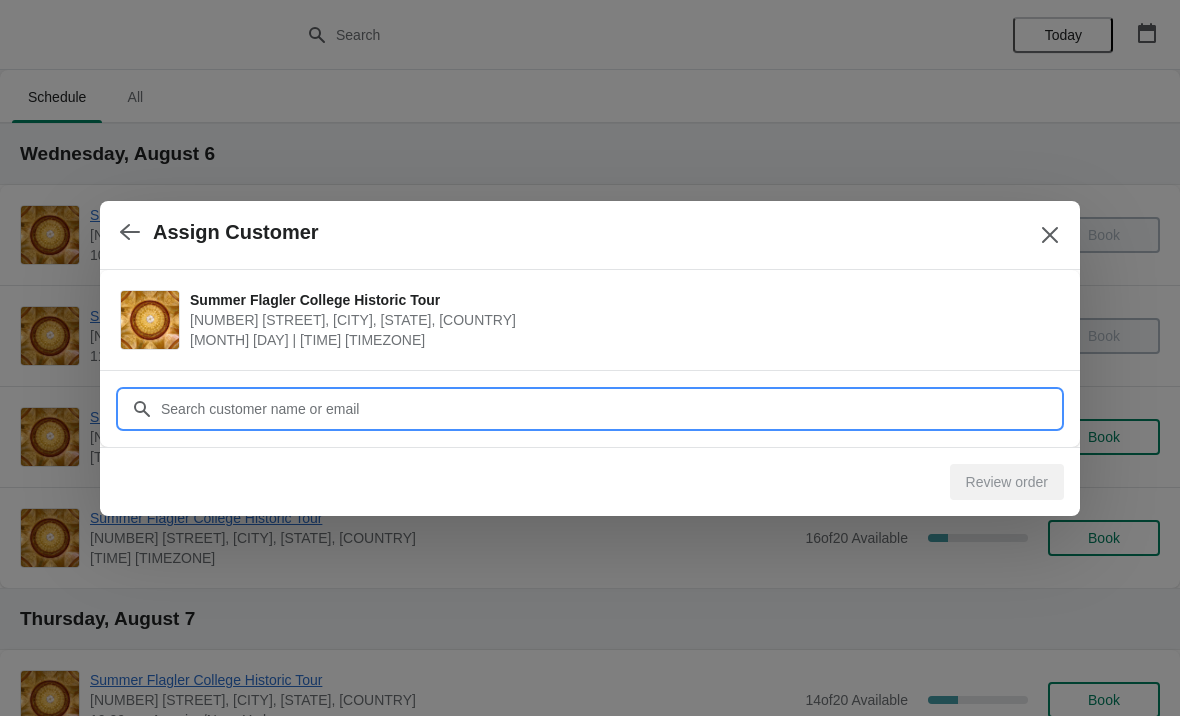 click on "Customer" at bounding box center (610, 409) 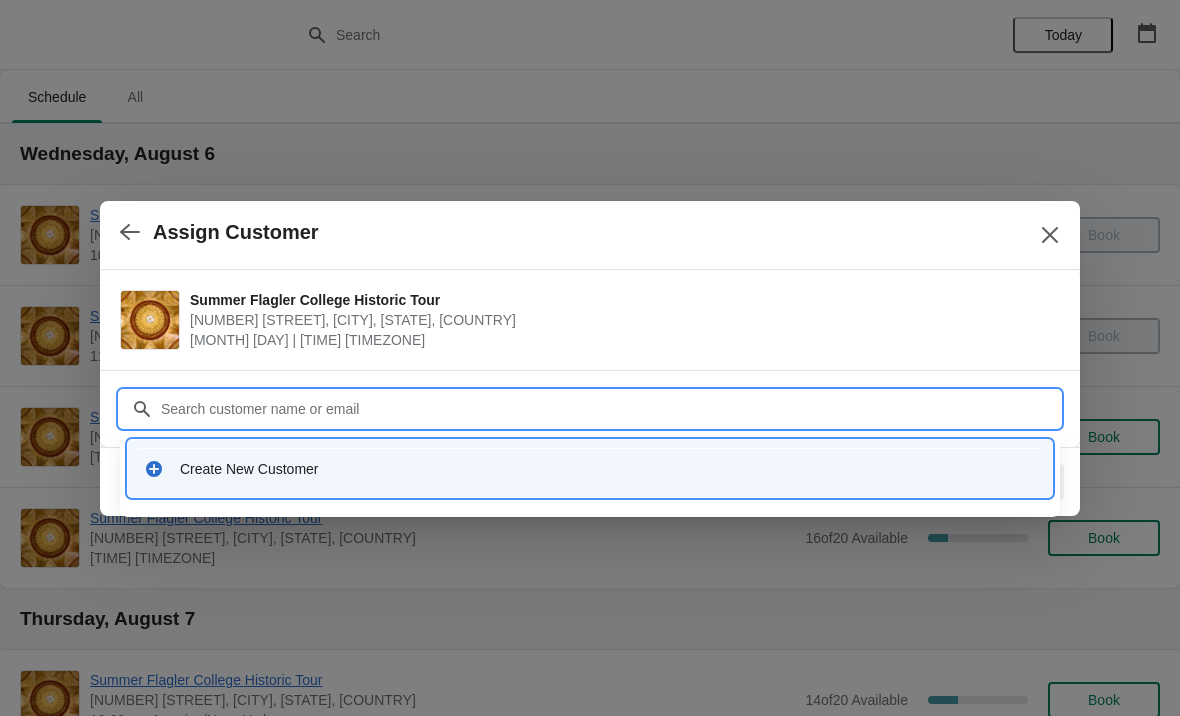 click on "Create New Customer" at bounding box center [608, 469] 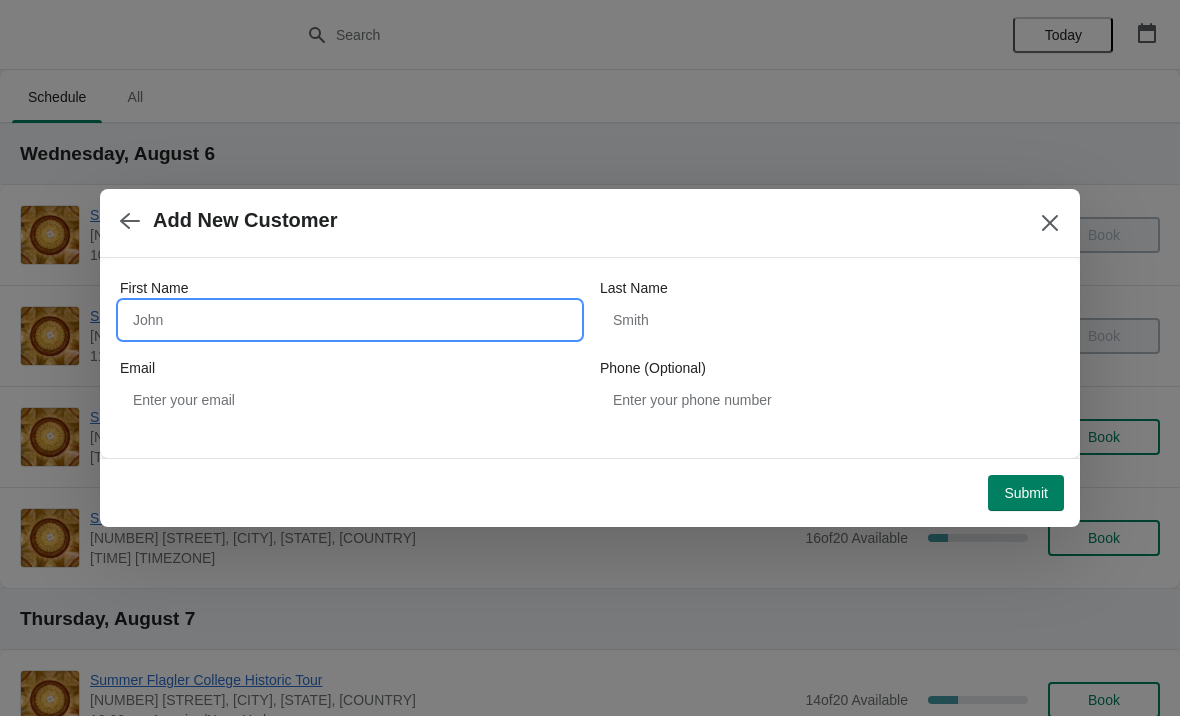 click on "First Name" at bounding box center (350, 320) 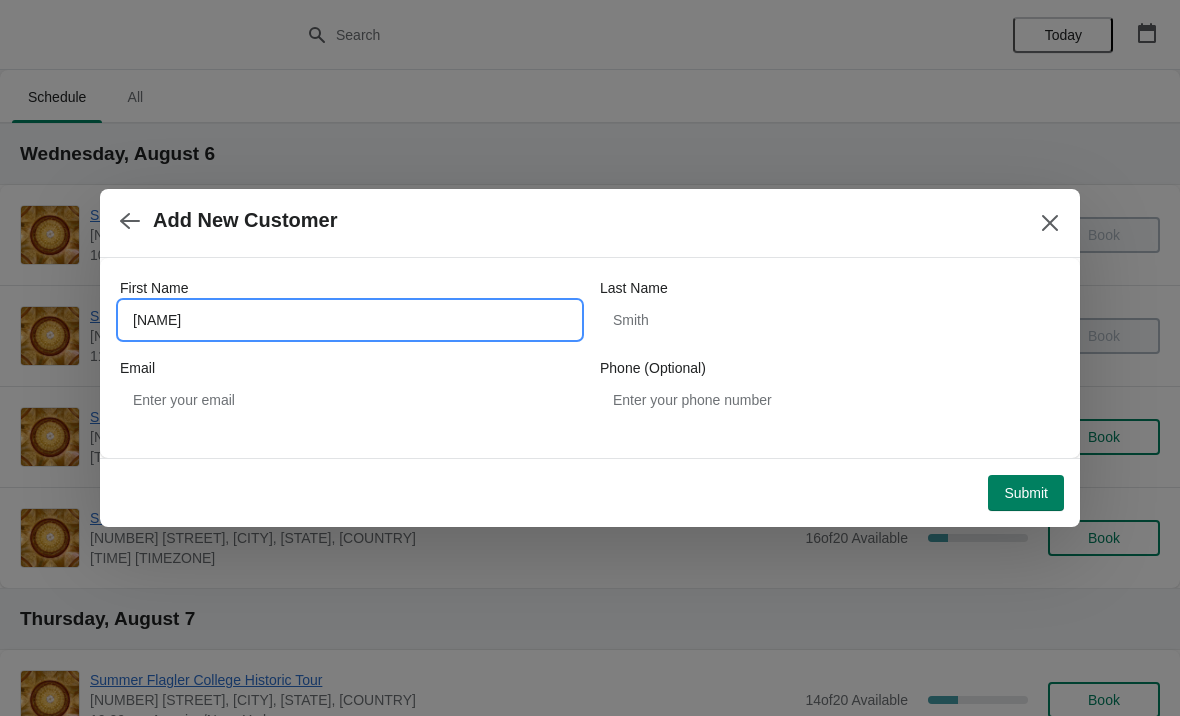 type on "[NAME]" 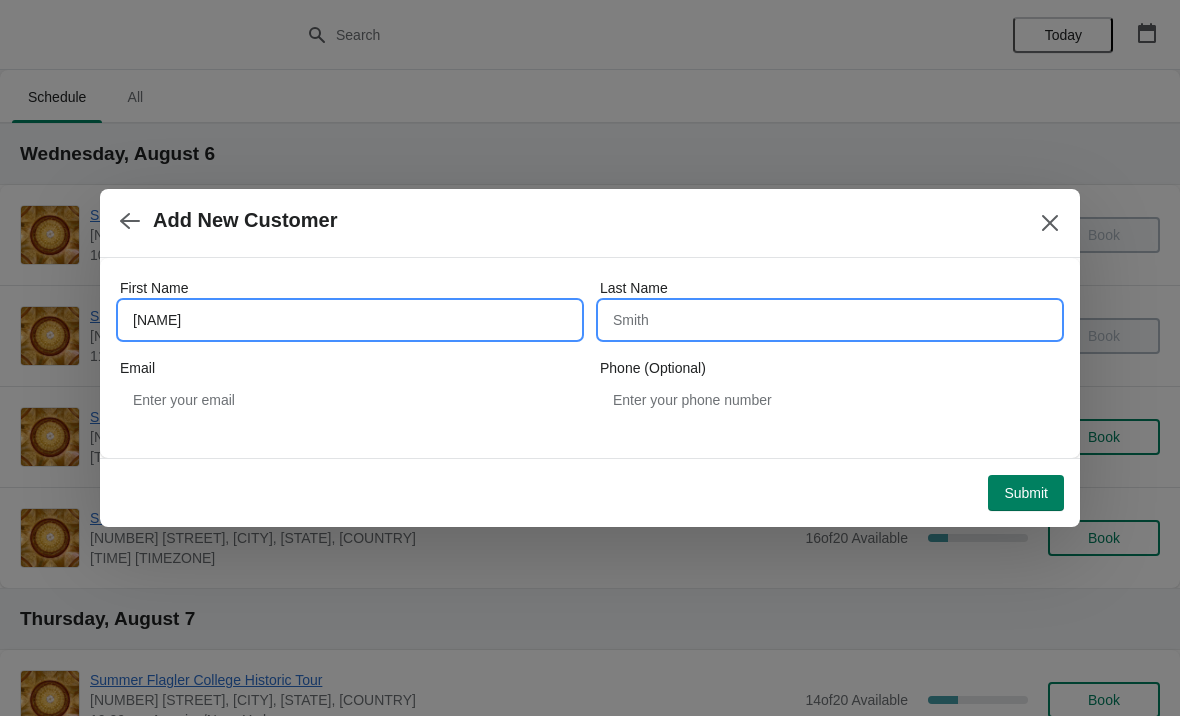 click on "Last Name" at bounding box center (830, 320) 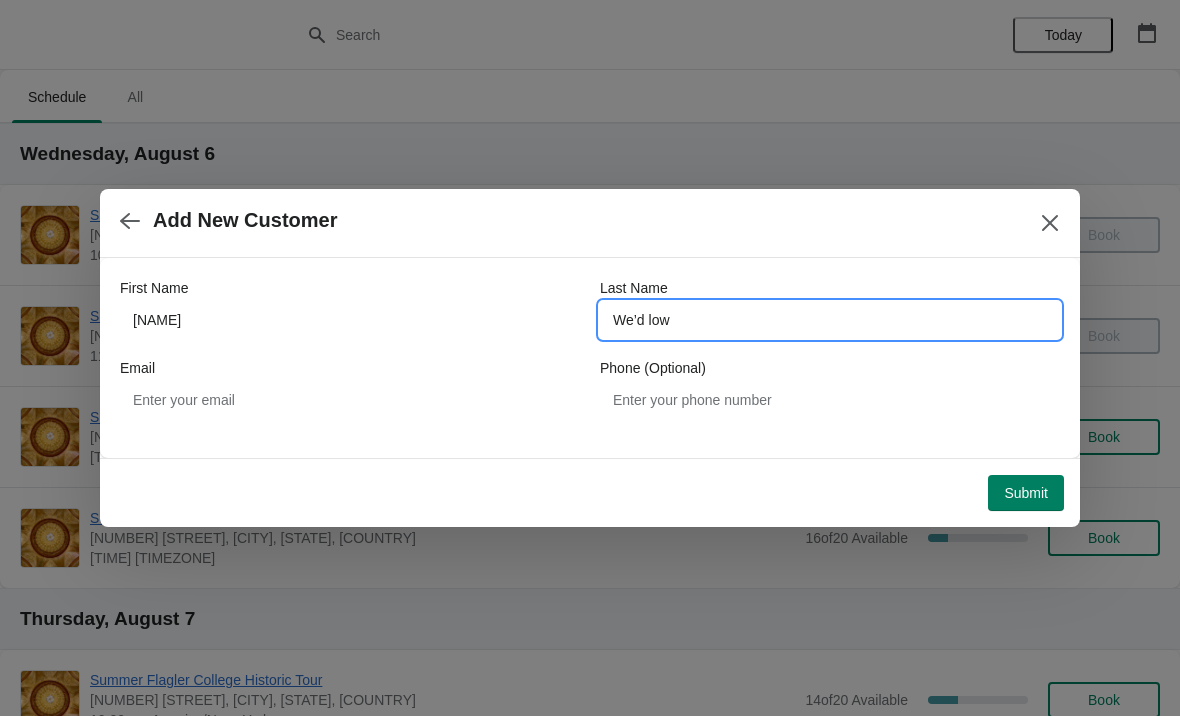click on "We’d low" at bounding box center [830, 320] 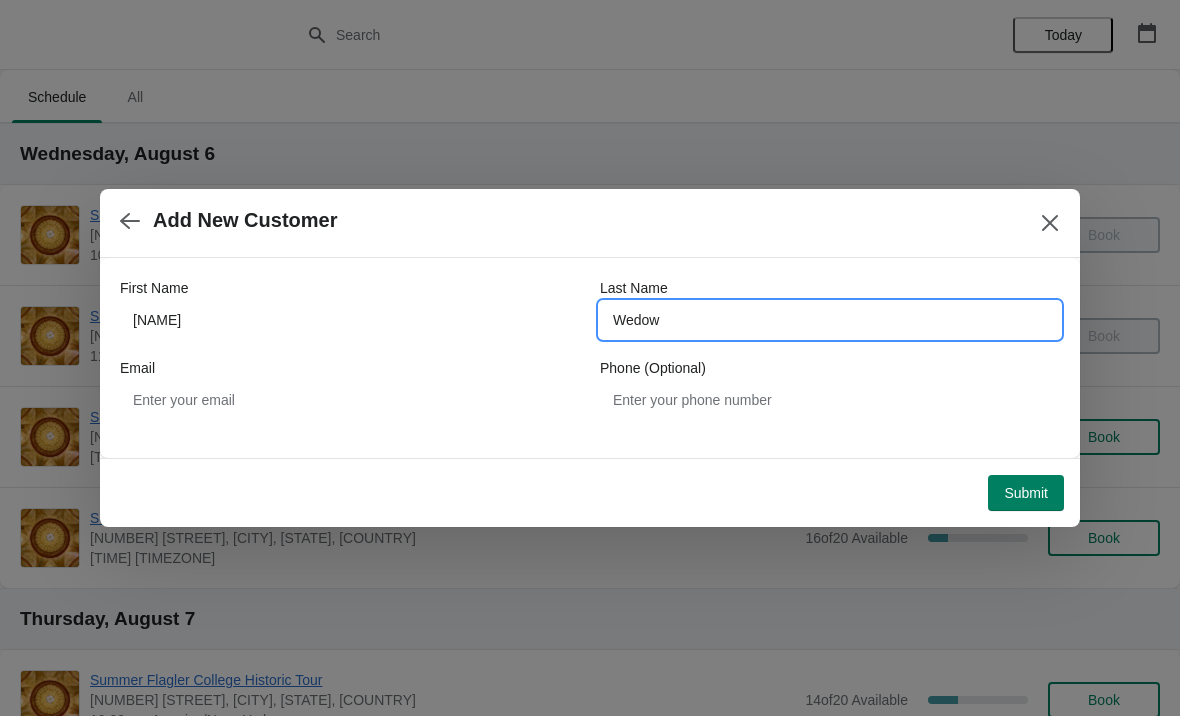 click on "Wedow" at bounding box center [830, 320] 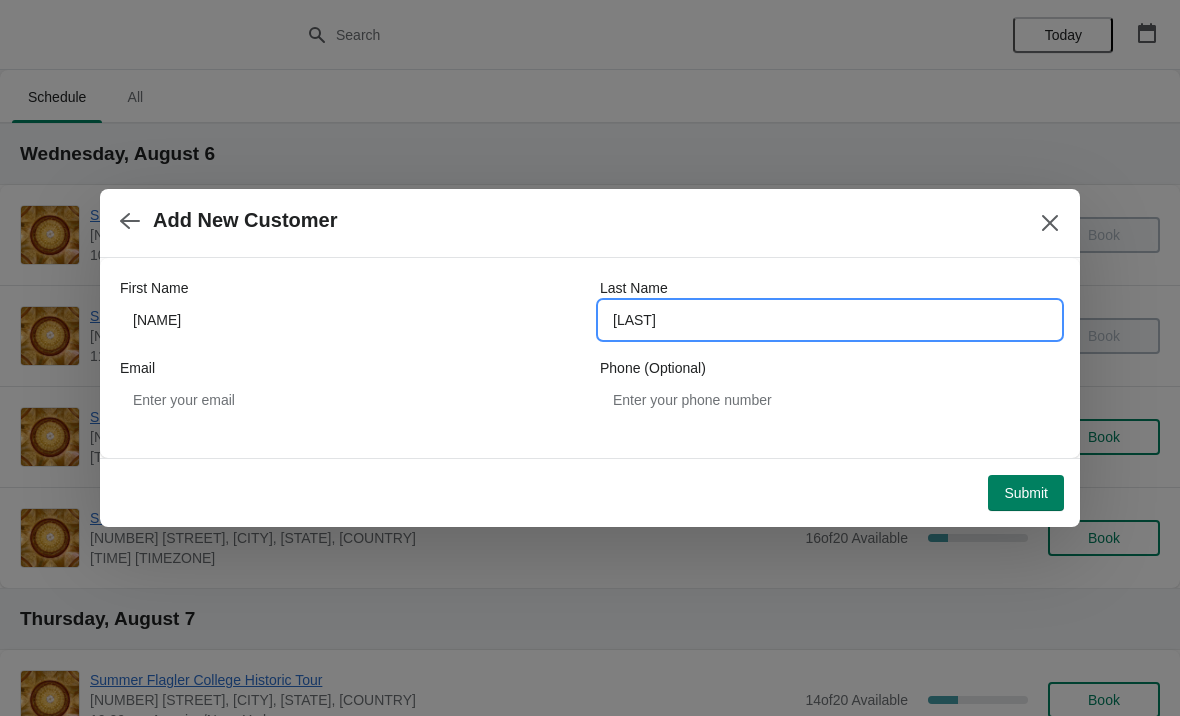 type on "Wedlow" 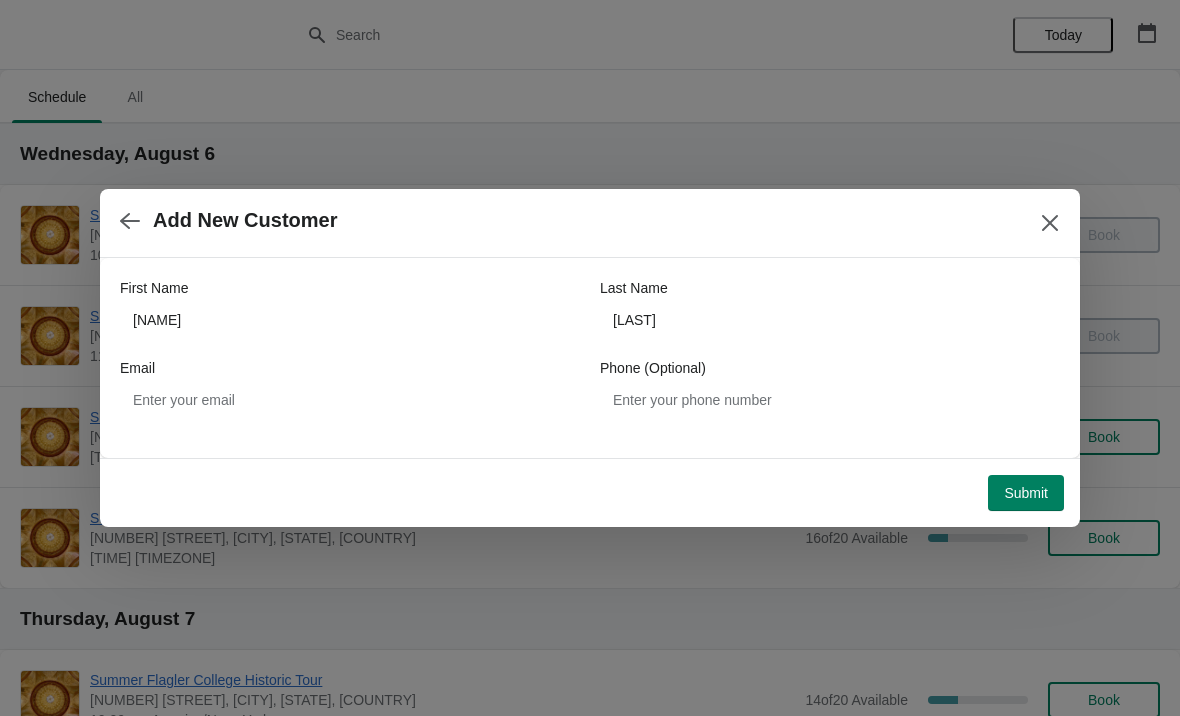 click on "Submit" at bounding box center [1026, 493] 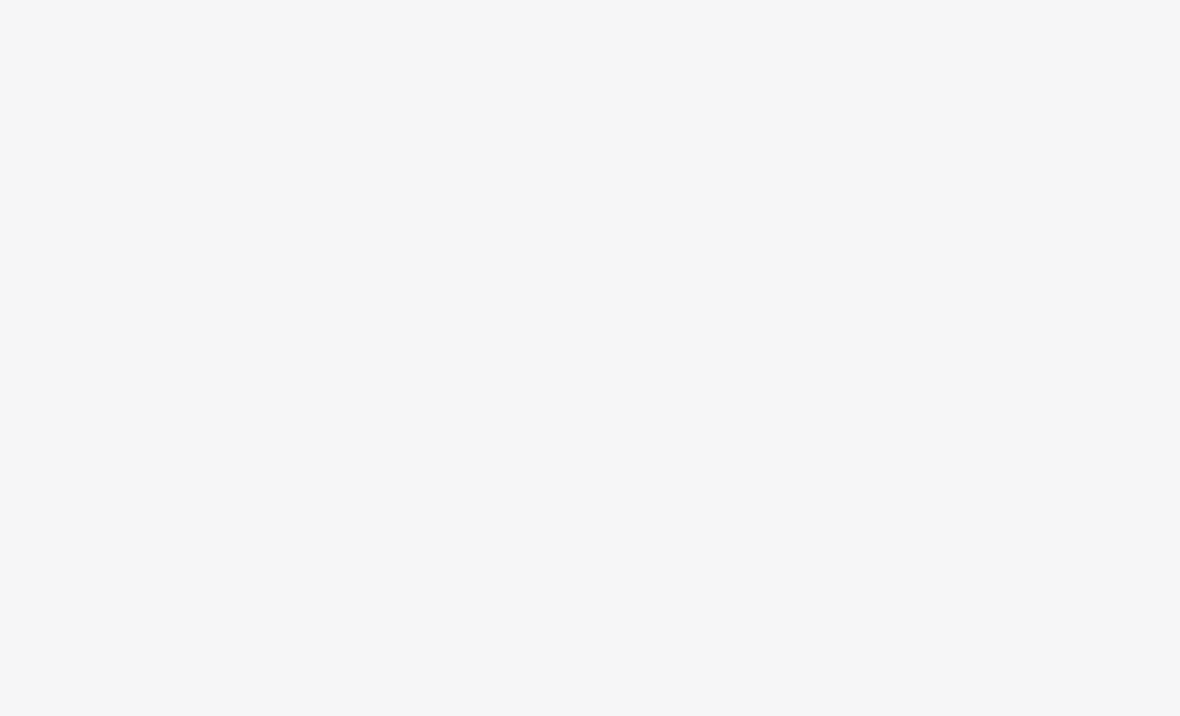scroll, scrollTop: 0, scrollLeft: 0, axis: both 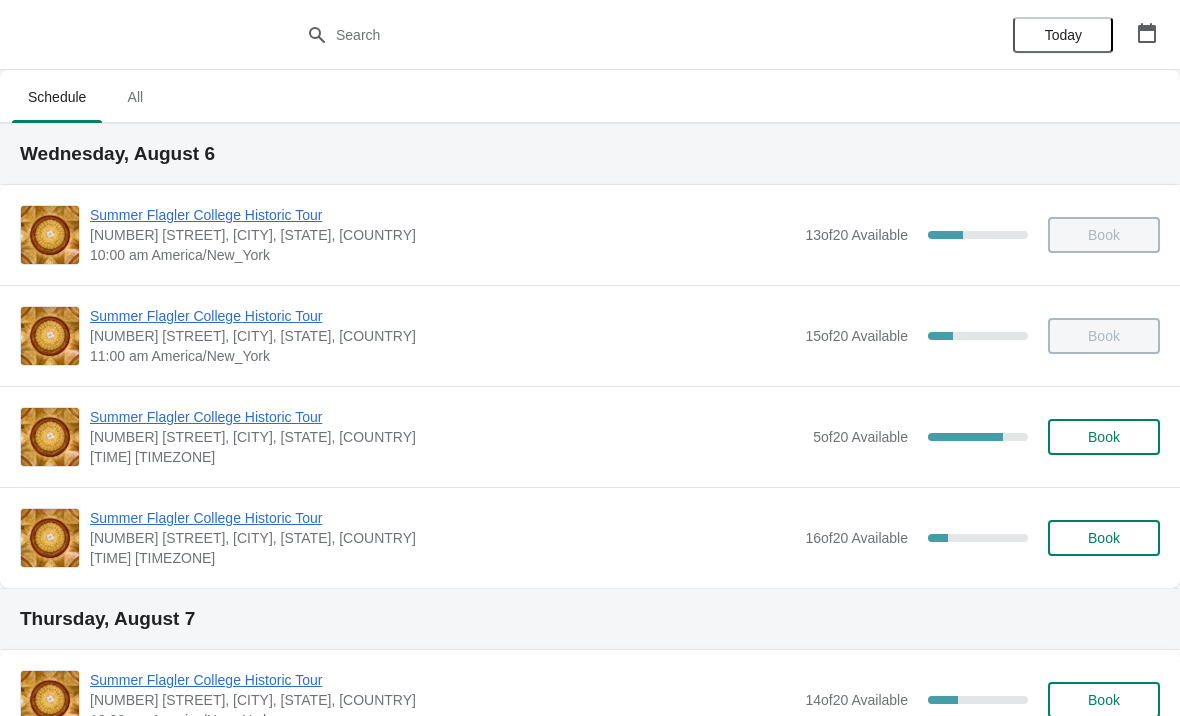 click on "Summer Flagler College Historic Tour" at bounding box center (446, 417) 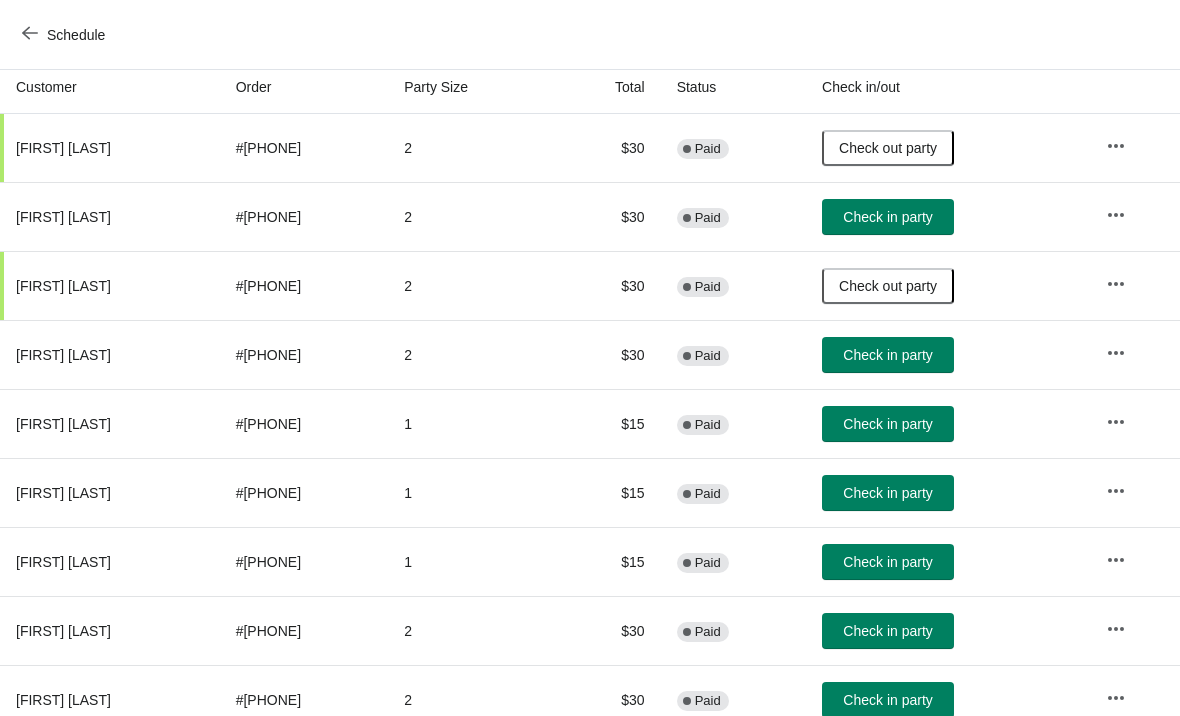 scroll, scrollTop: 220, scrollLeft: 0, axis: vertical 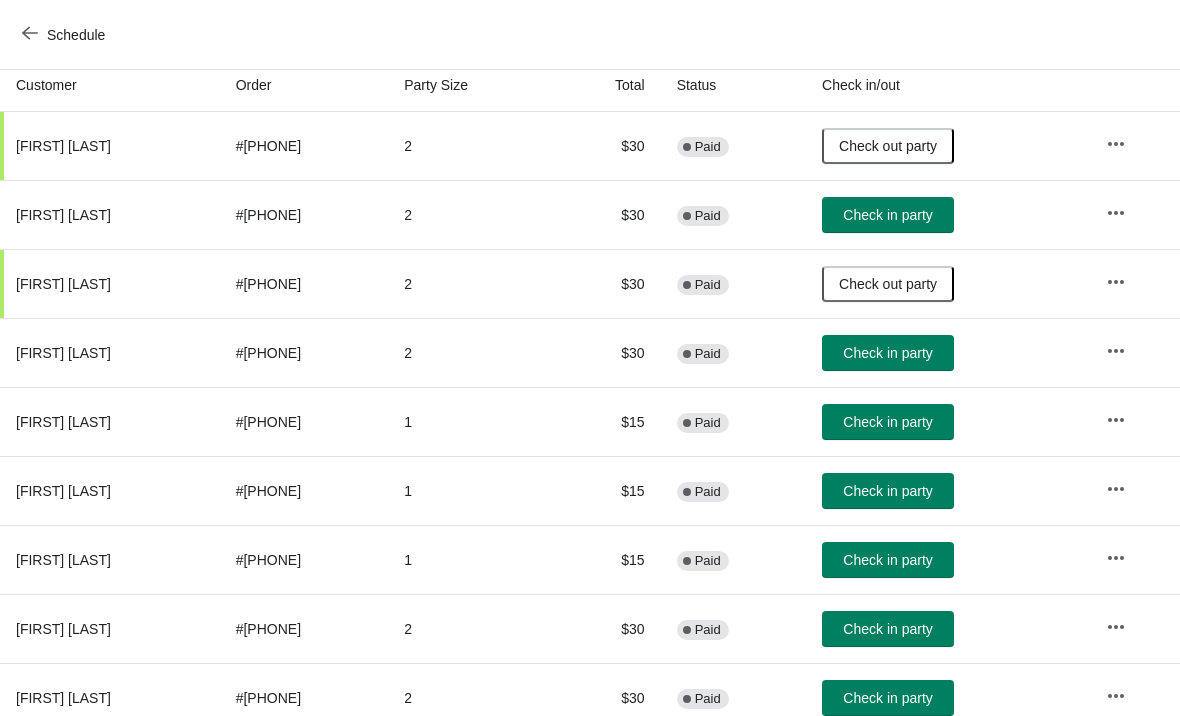 click on "Check in party" at bounding box center (887, 353) 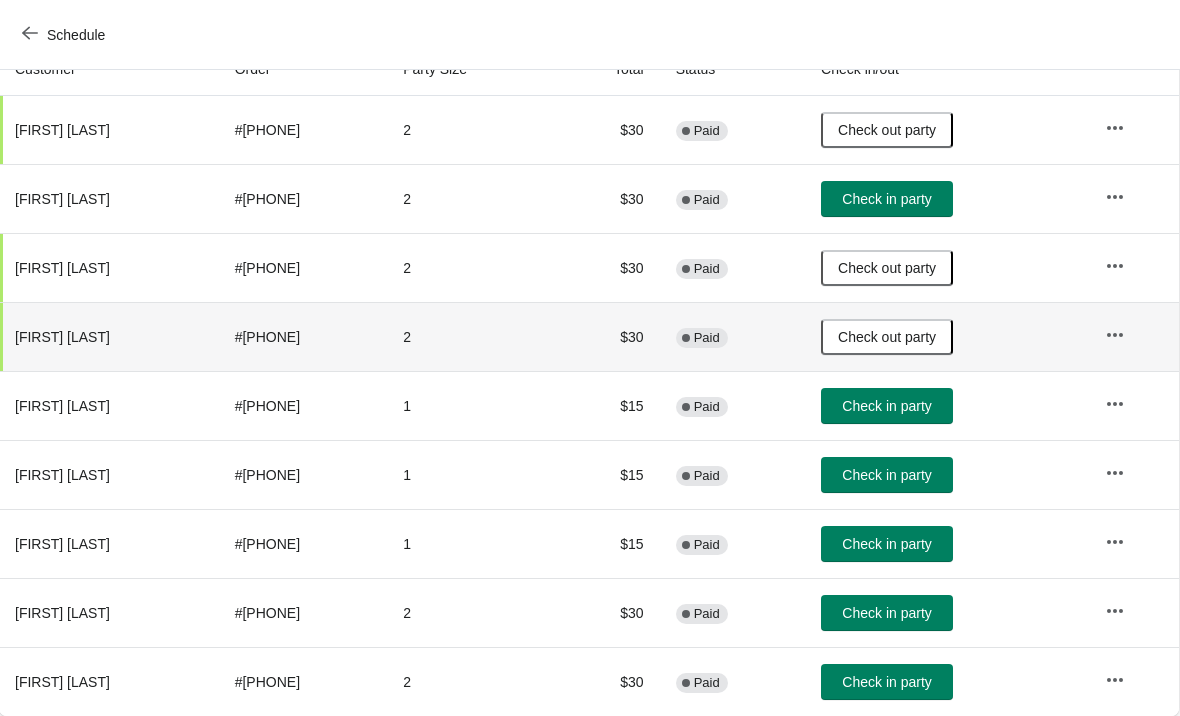 scroll, scrollTop: 236, scrollLeft: 1, axis: both 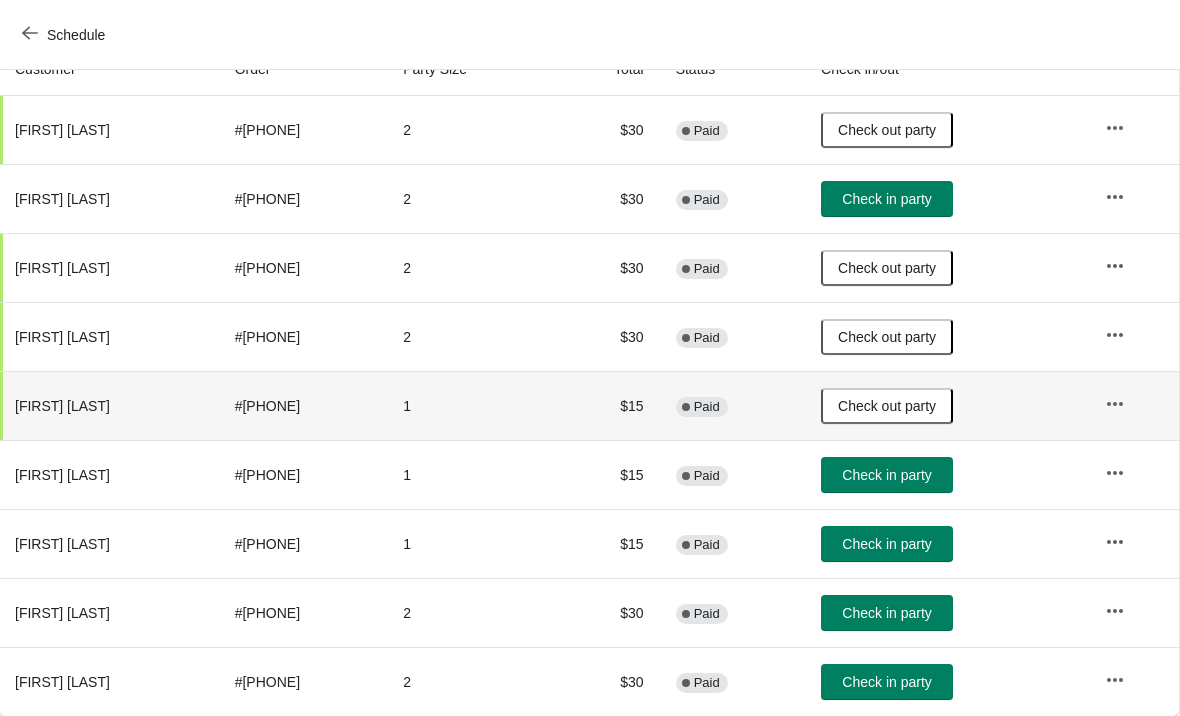 click on "Check in party" at bounding box center (886, 475) 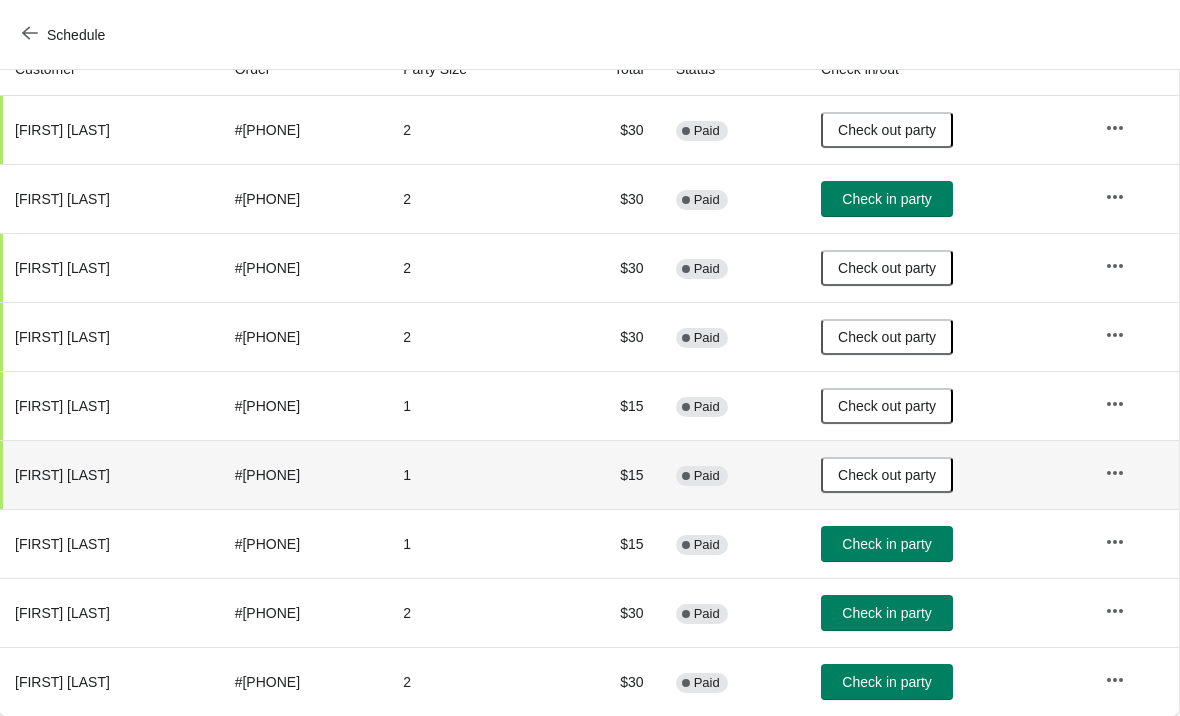 click on "Check in party" at bounding box center (886, 544) 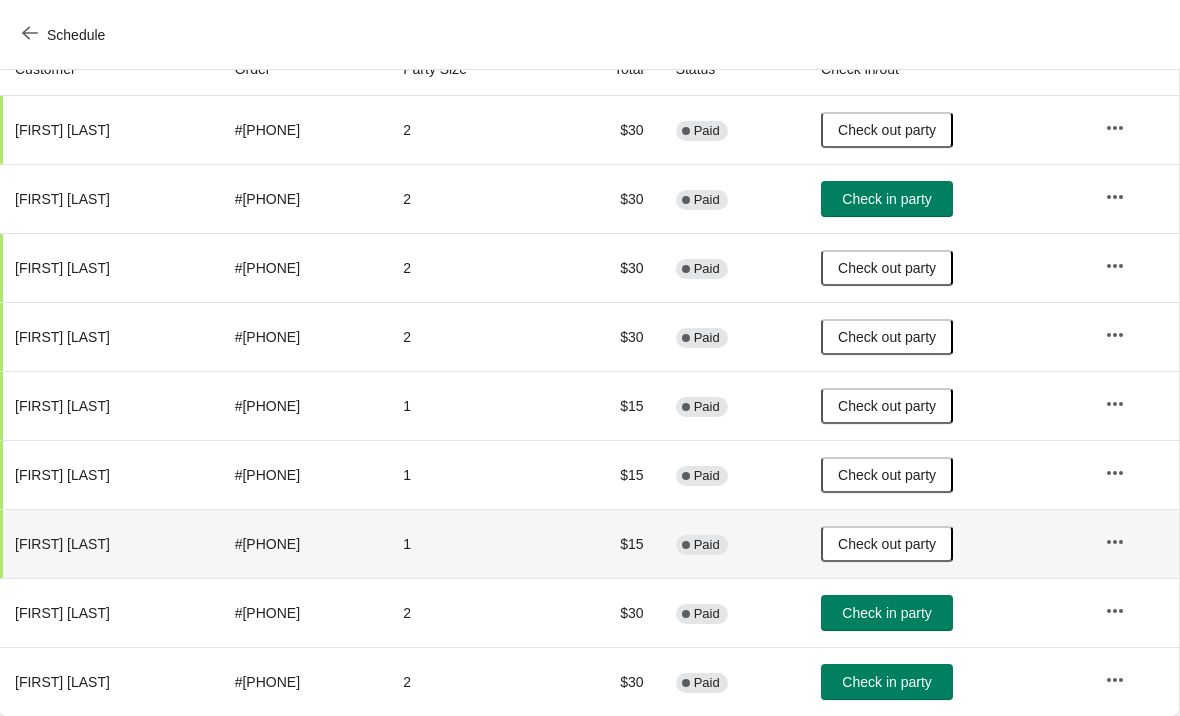 click on "Check in party" at bounding box center (887, 613) 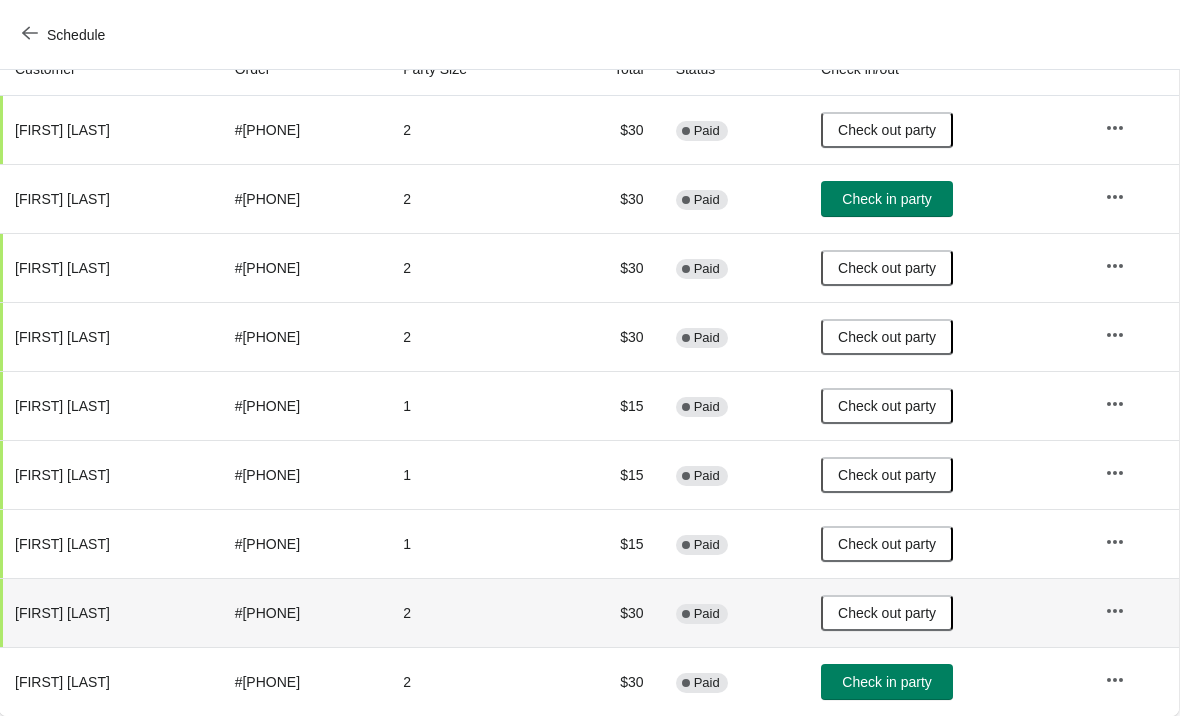 click on "Check in party" at bounding box center [886, 682] 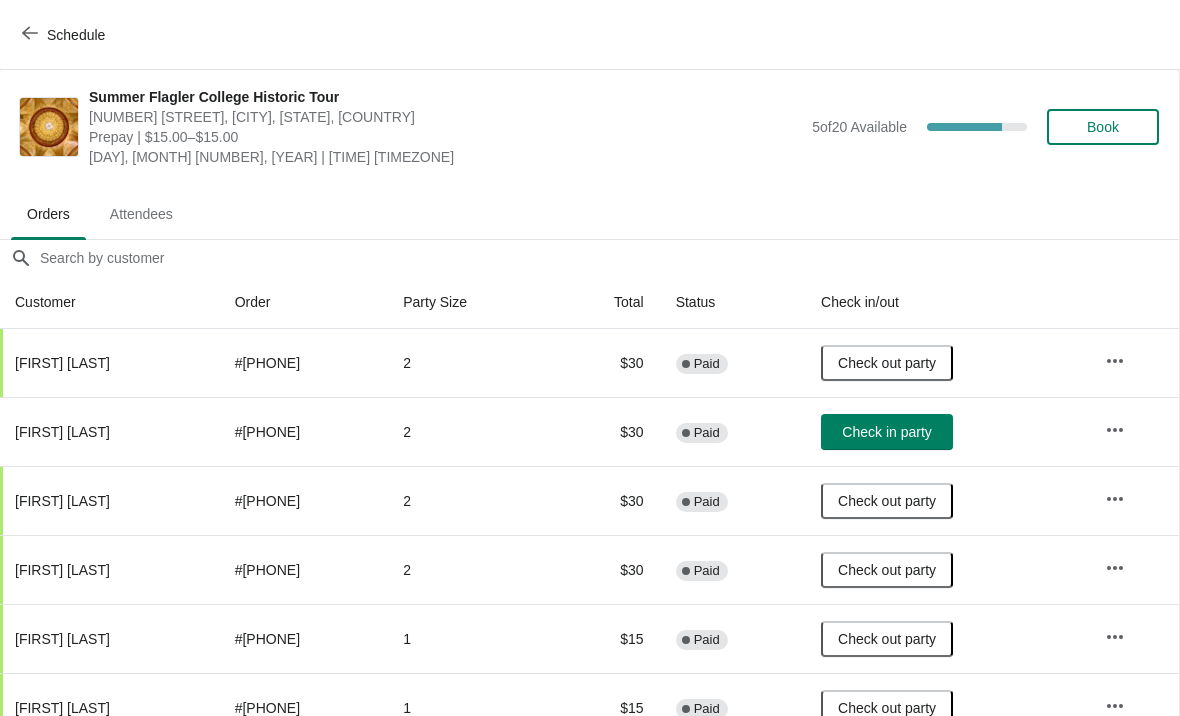 scroll, scrollTop: 1, scrollLeft: 1, axis: both 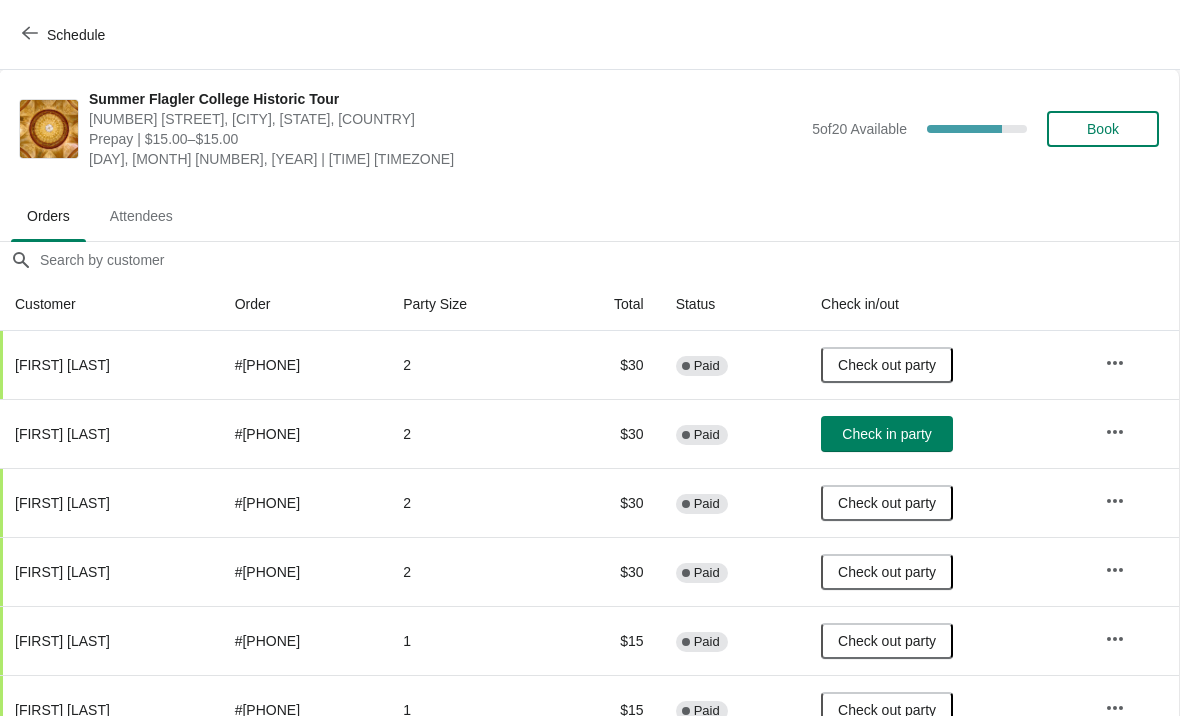 click on "Check in party" at bounding box center (886, 434) 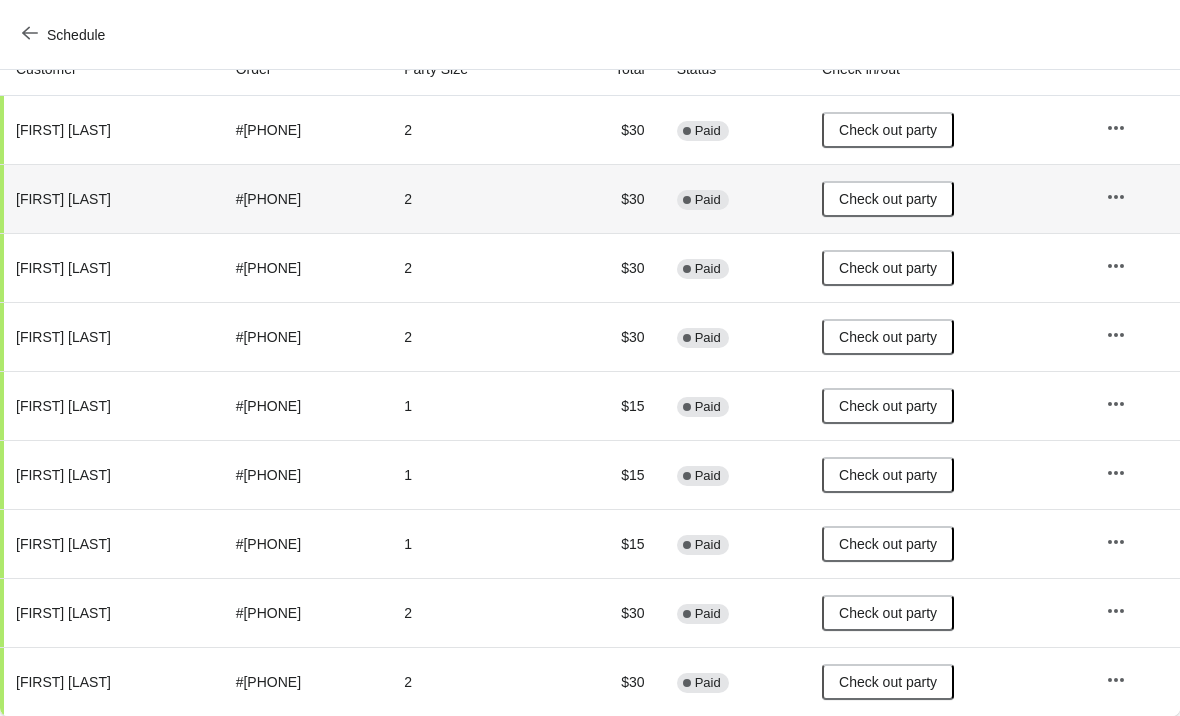scroll, scrollTop: 236, scrollLeft: 0, axis: vertical 